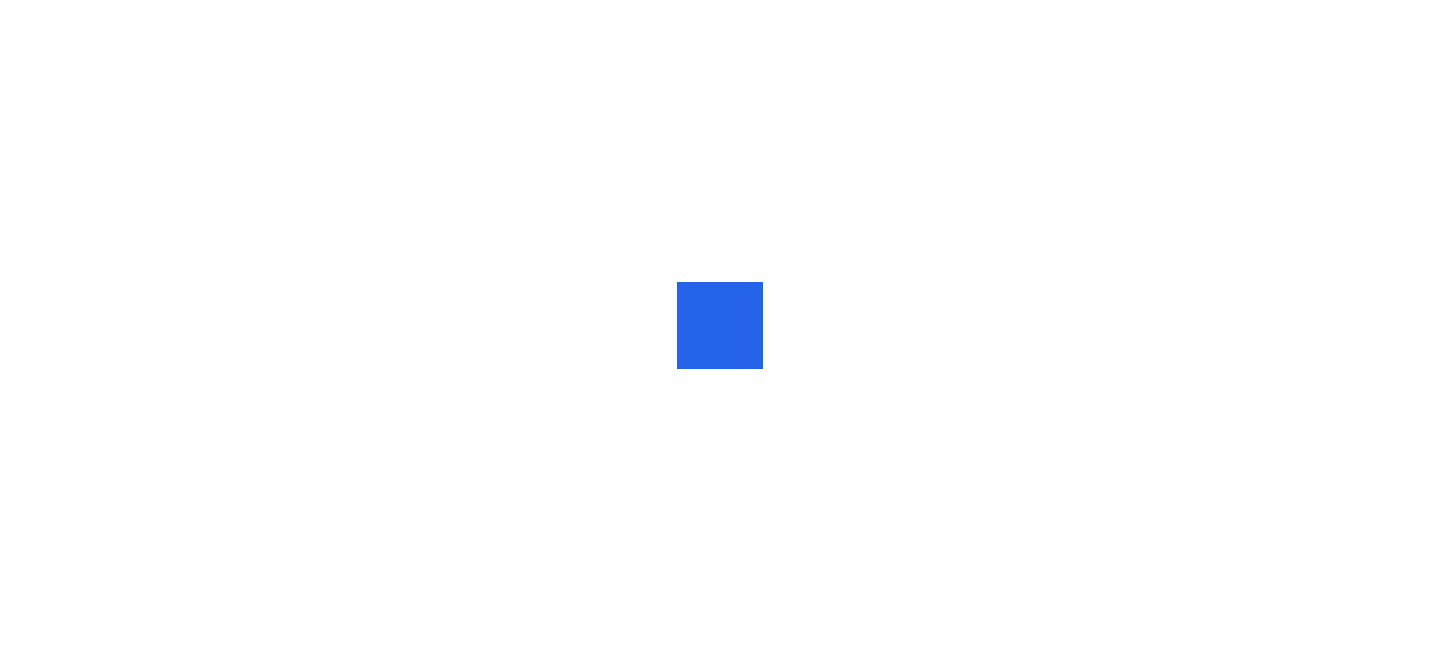 scroll, scrollTop: 0, scrollLeft: 0, axis: both 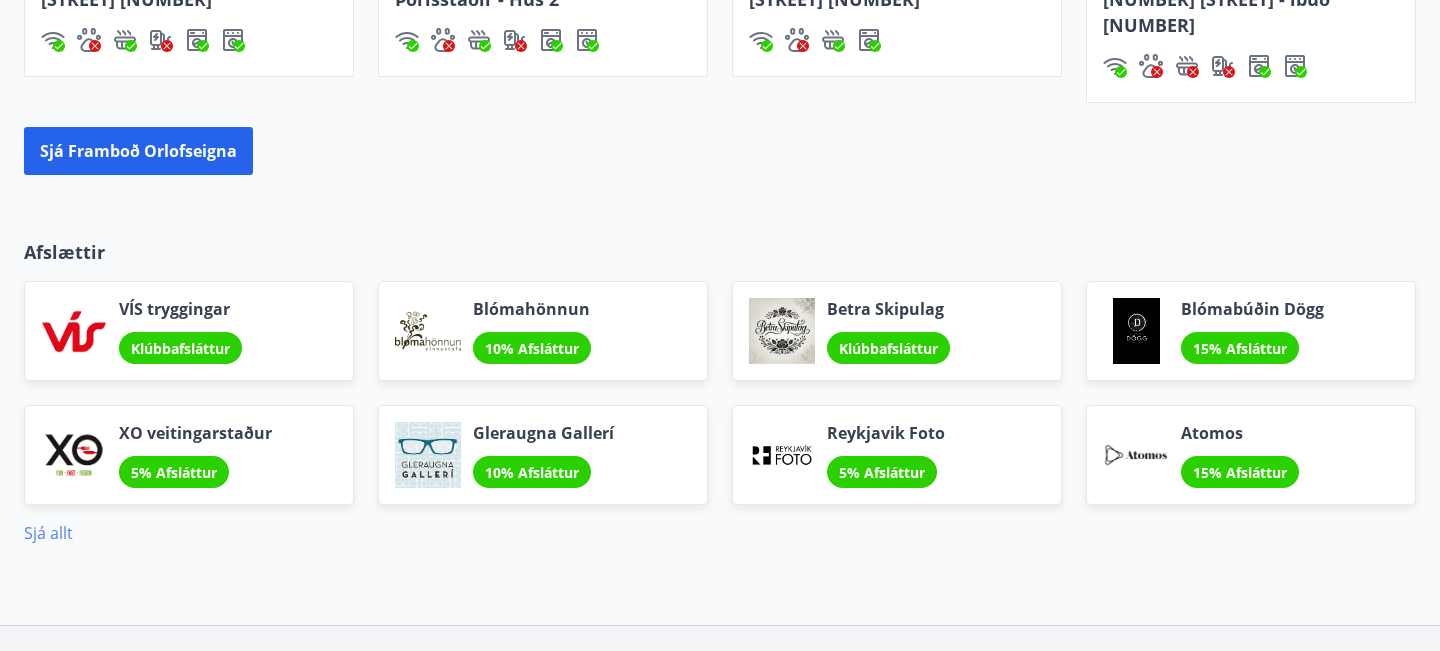click on "Sjá allt" at bounding box center (48, 533) 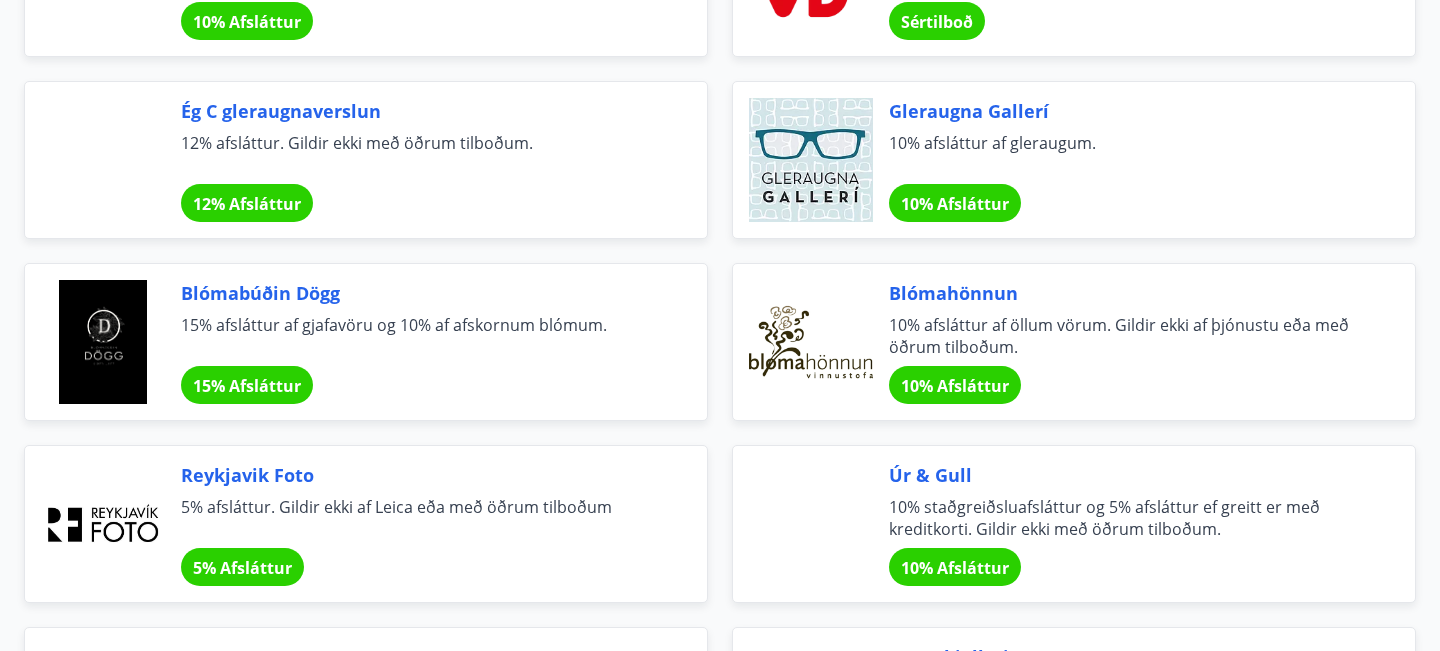 scroll, scrollTop: 0, scrollLeft: 0, axis: both 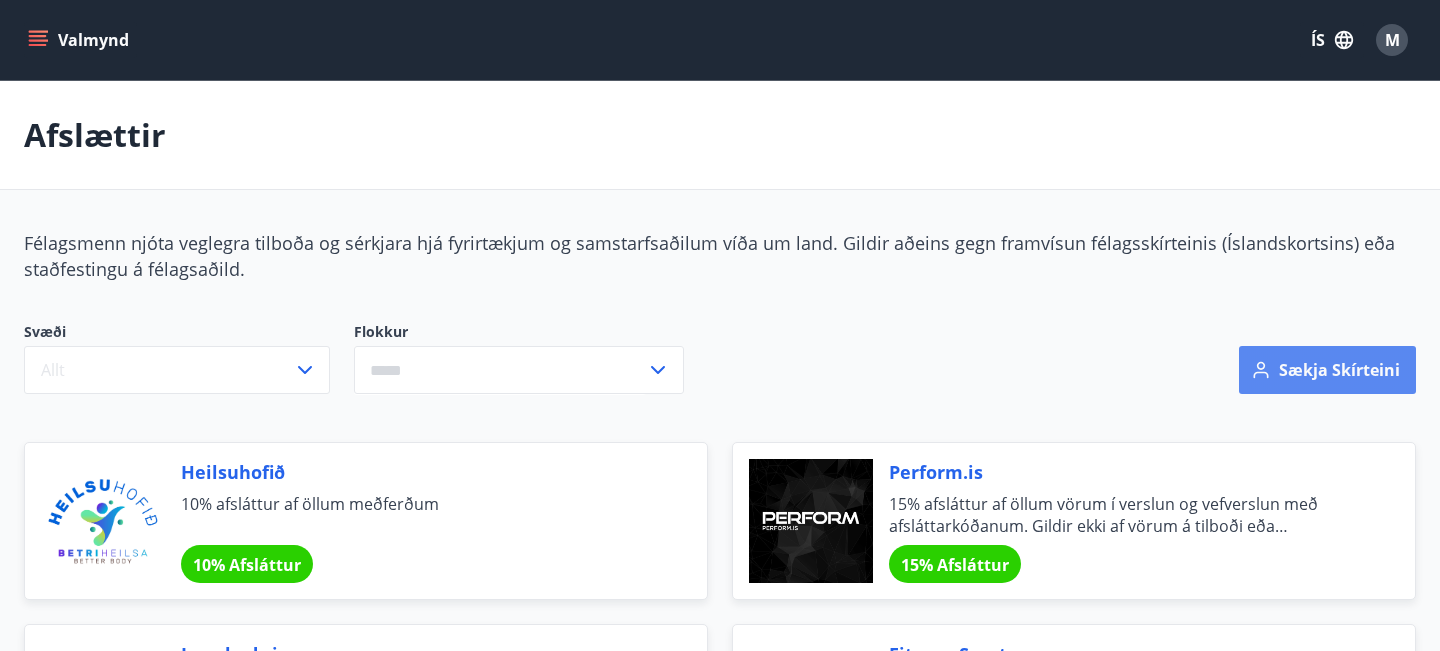 click on "Sækja skírteini" at bounding box center [1327, 370] 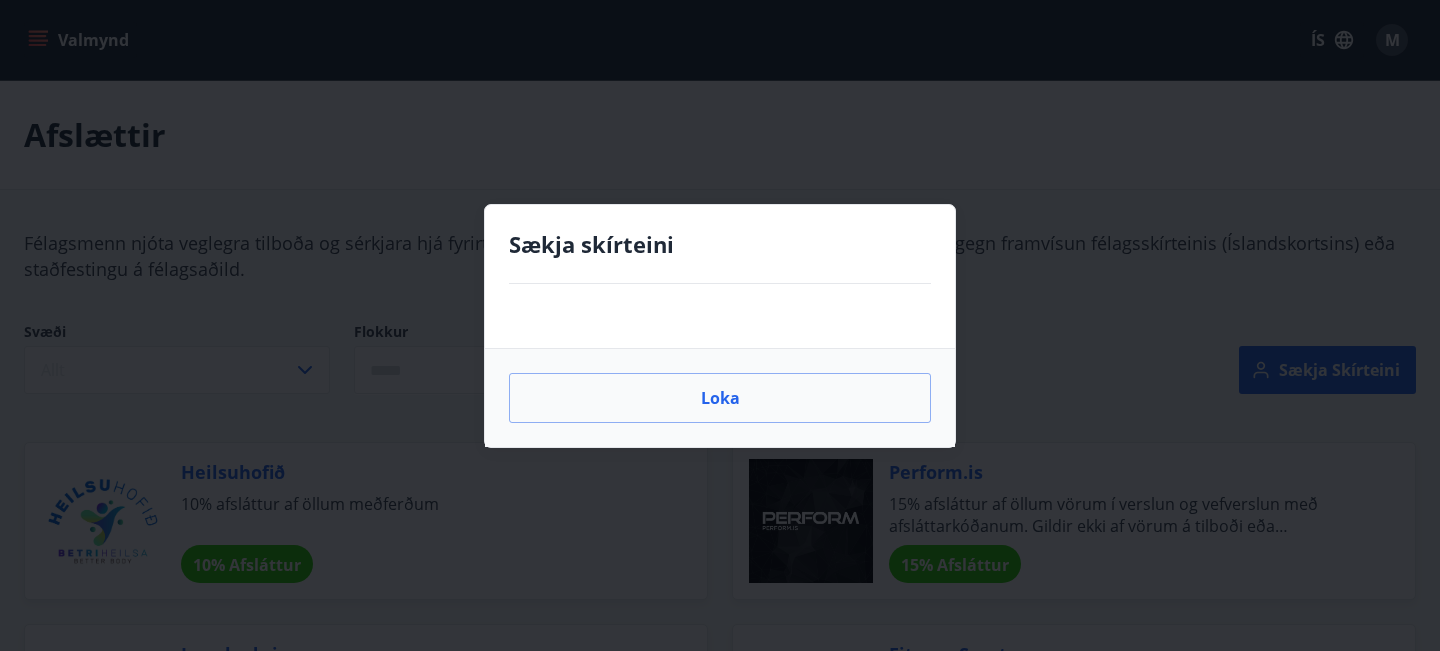 click at bounding box center (720, 316) 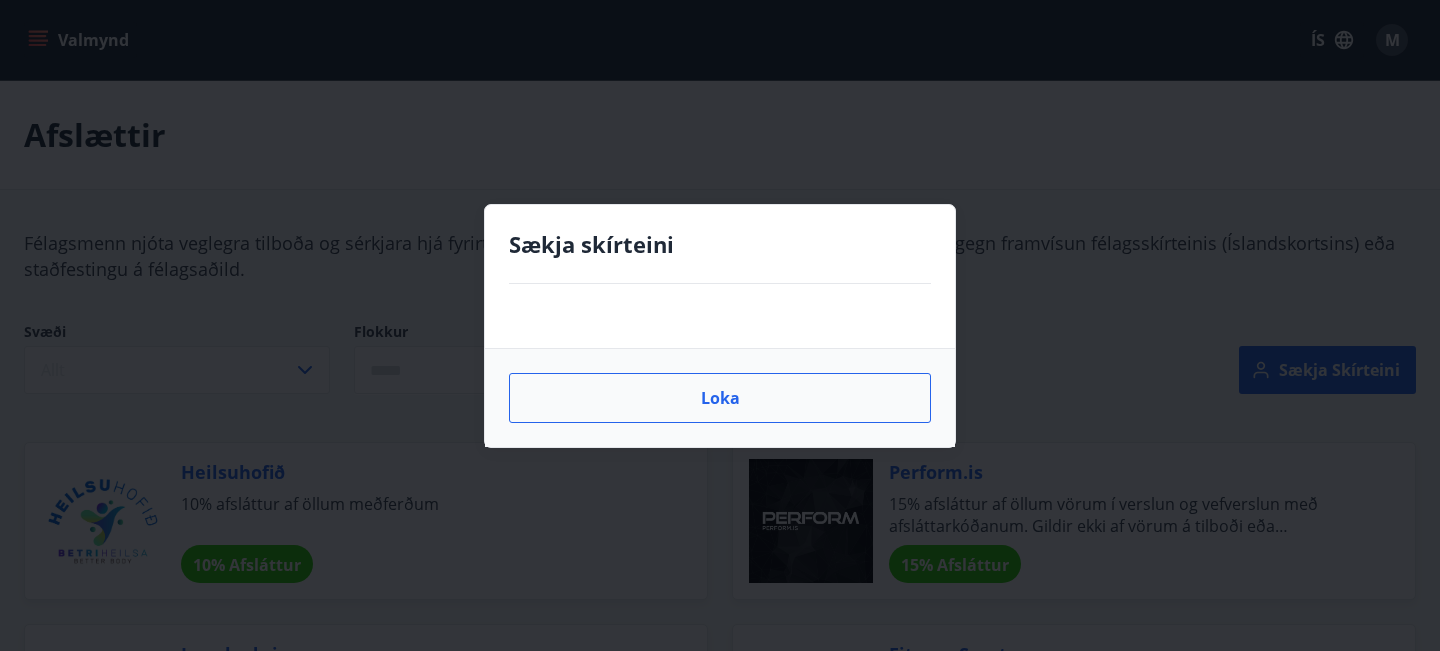 click on "Loka" at bounding box center [720, 398] 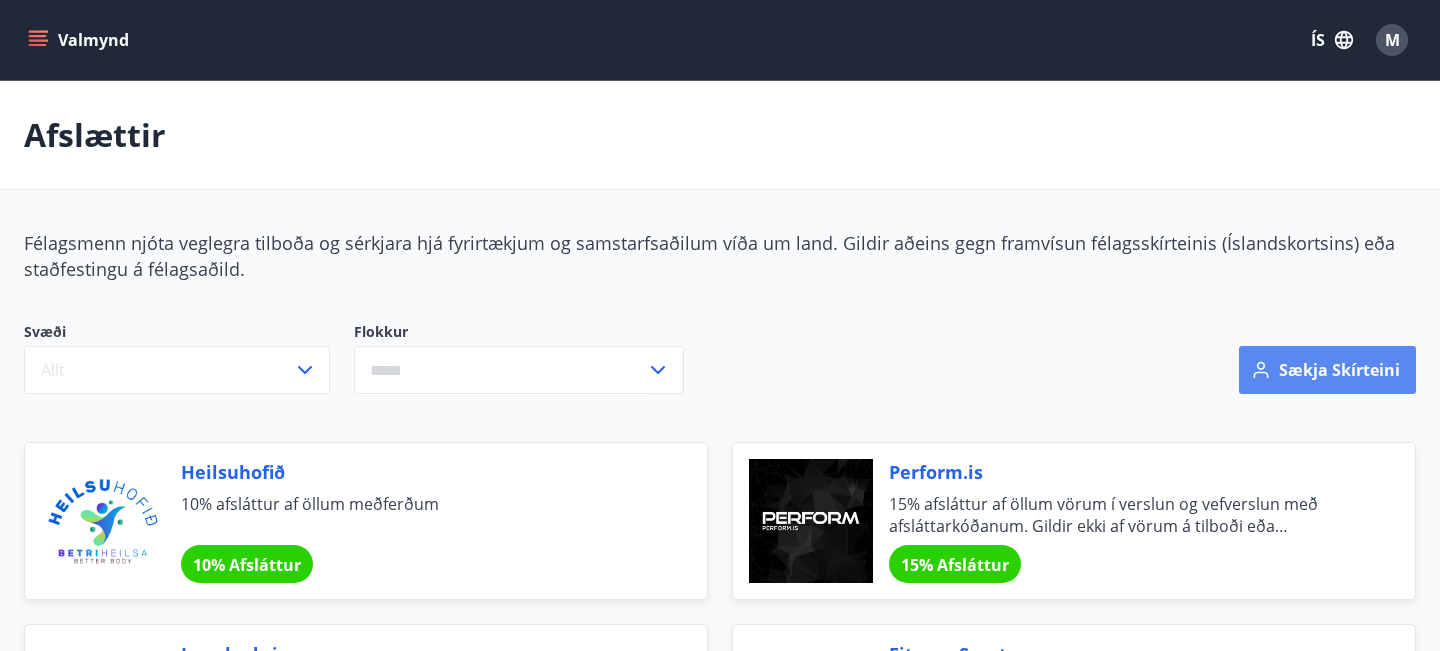 click on "Sækja skírteini" at bounding box center [1327, 370] 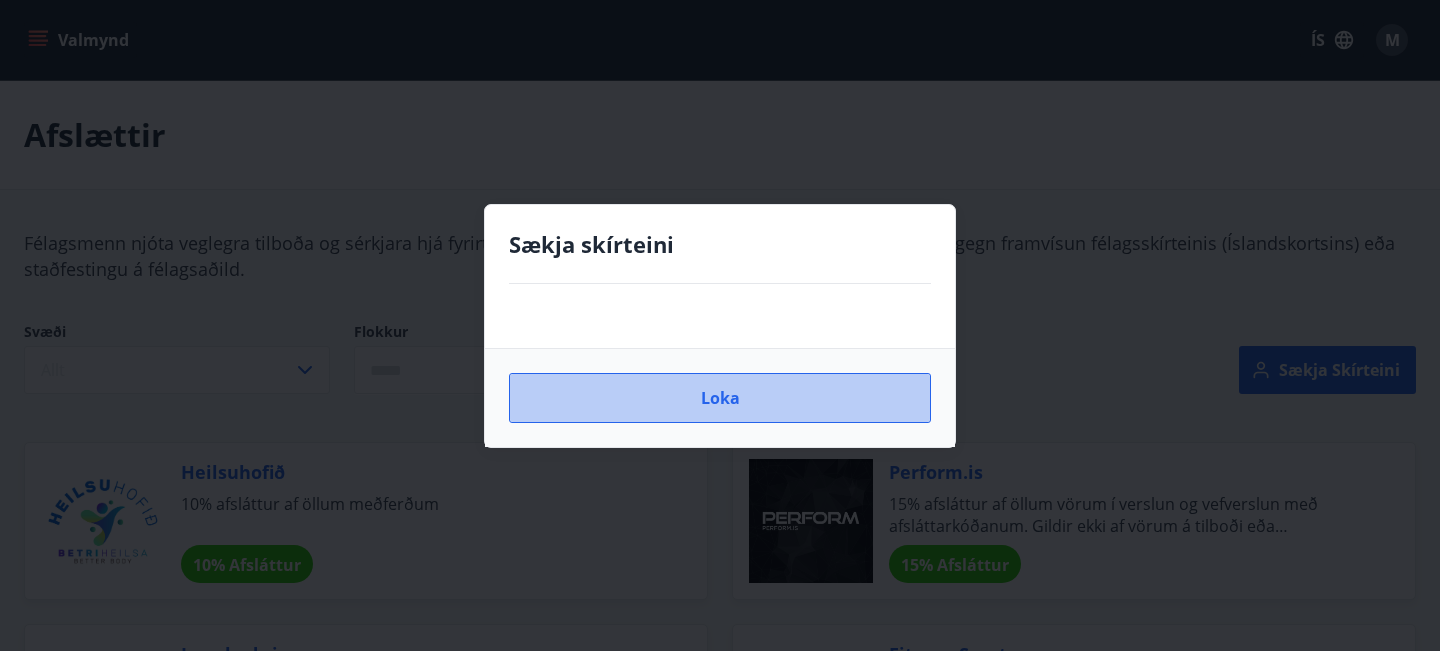 click on "Loka" at bounding box center [720, 398] 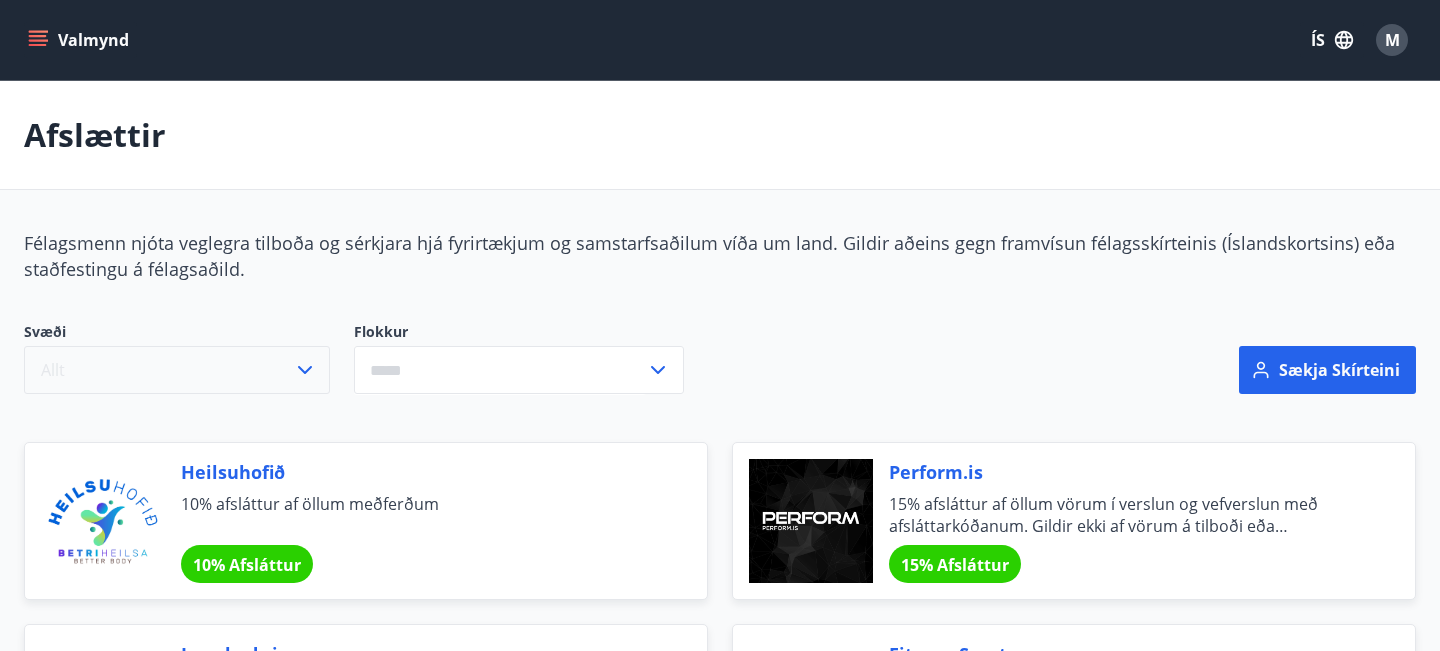 click on "Allt" at bounding box center (177, 370) 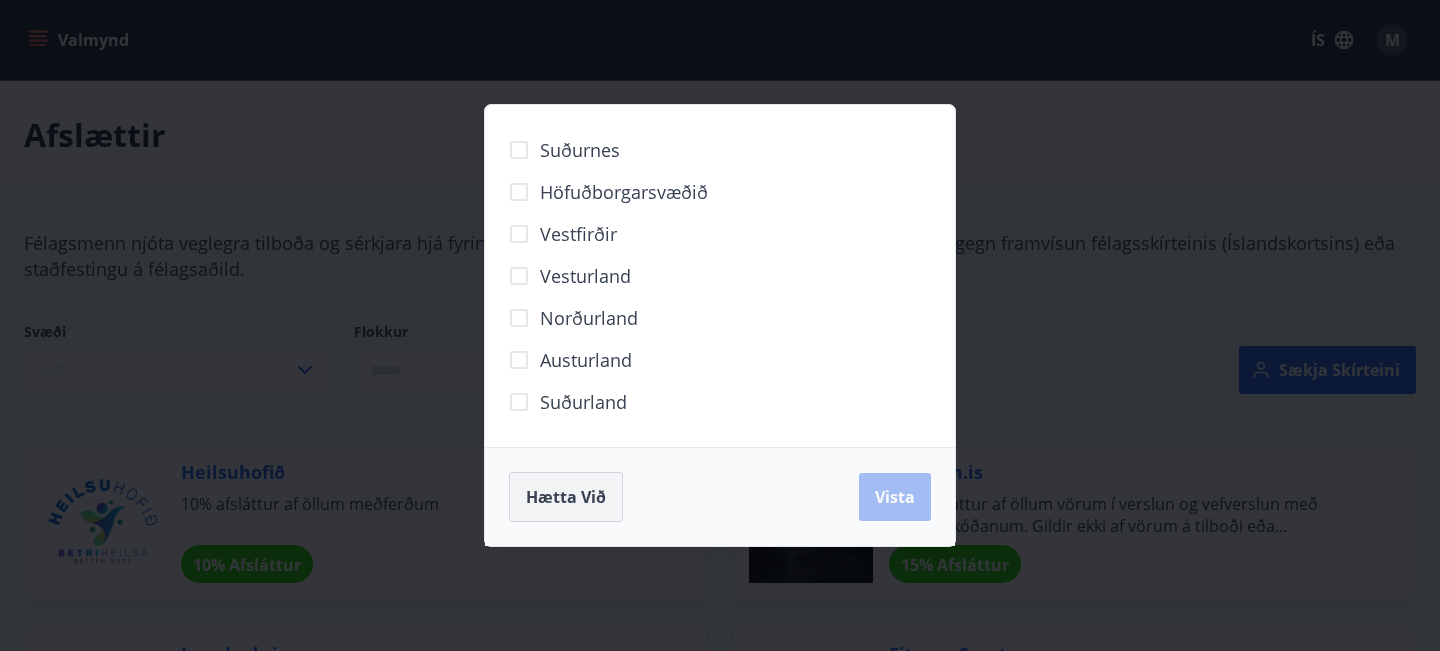 click on "Hætta við" at bounding box center (566, 497) 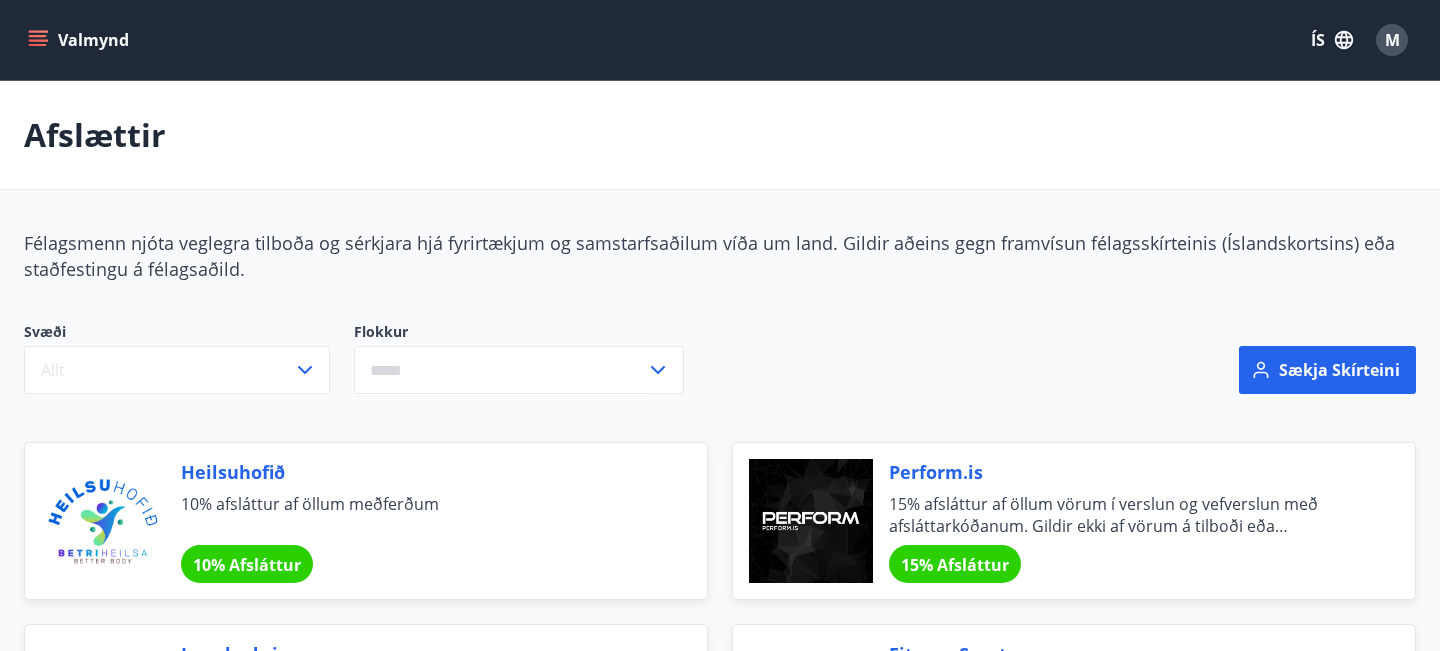 click on "10% Afsláttur" at bounding box center [247, 565] 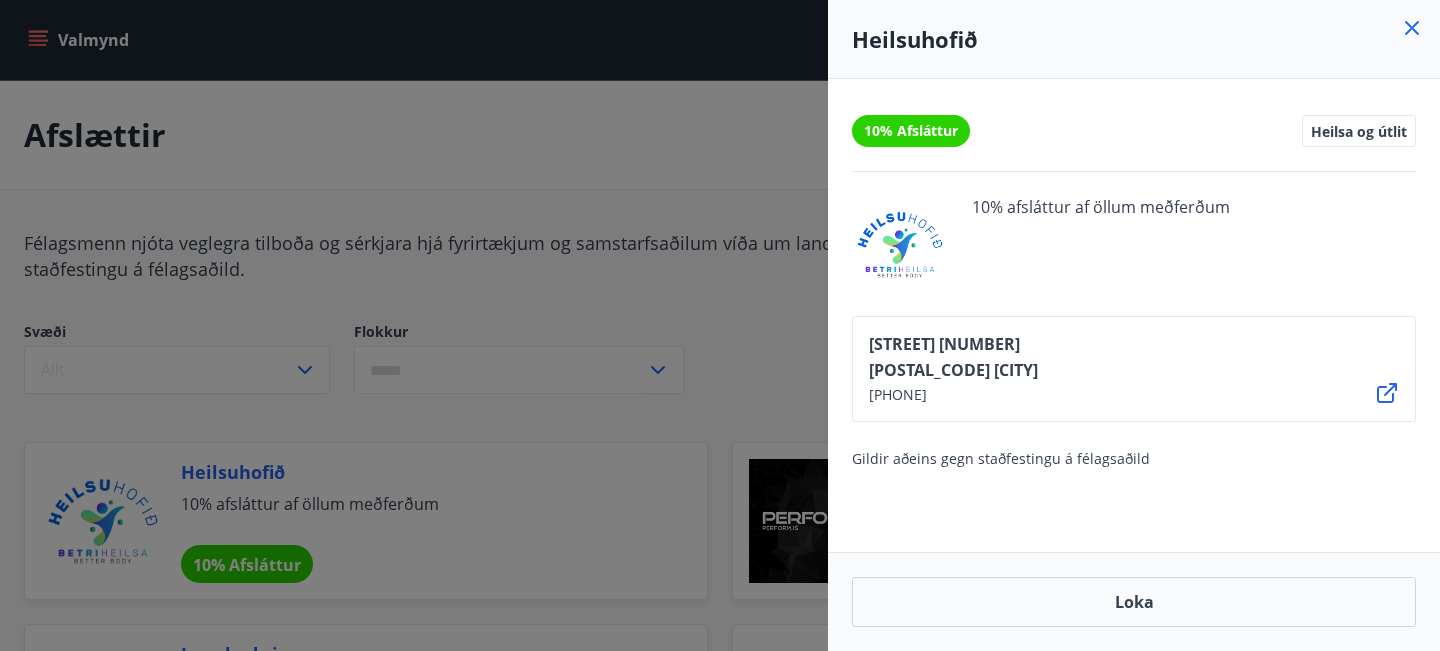click 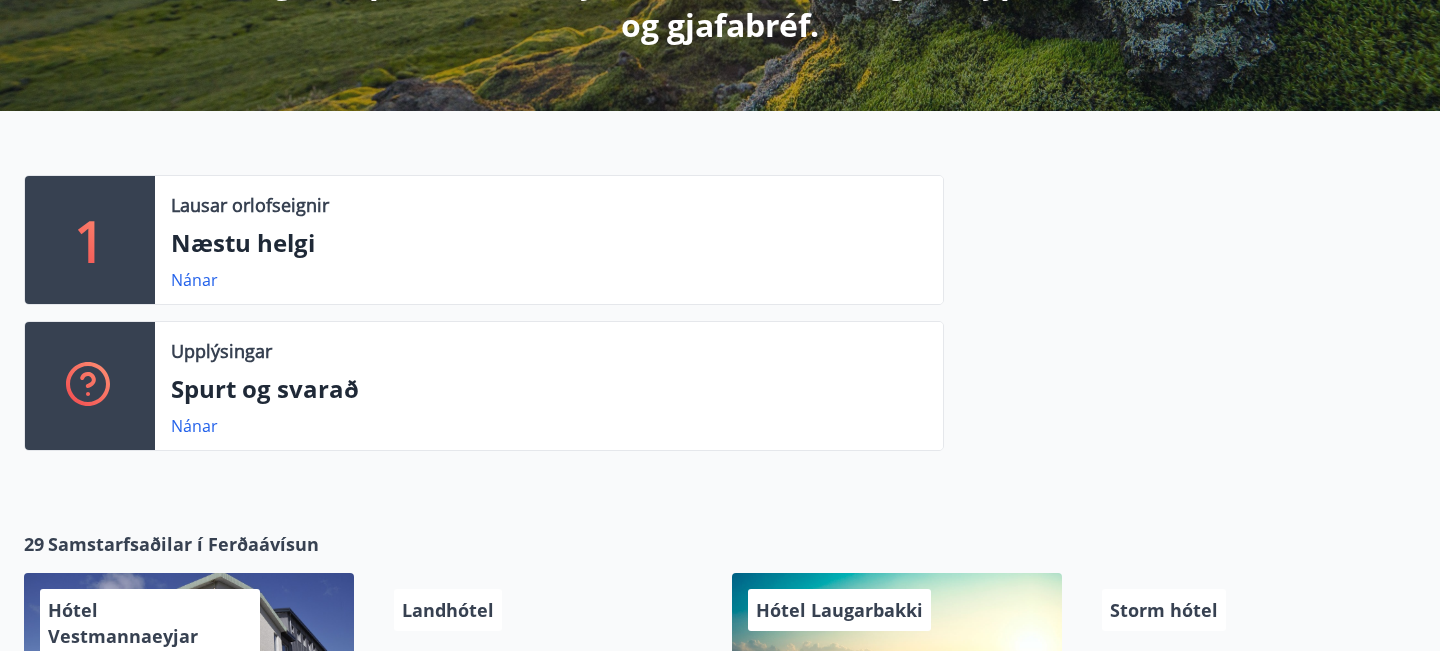 scroll, scrollTop: 0, scrollLeft: 0, axis: both 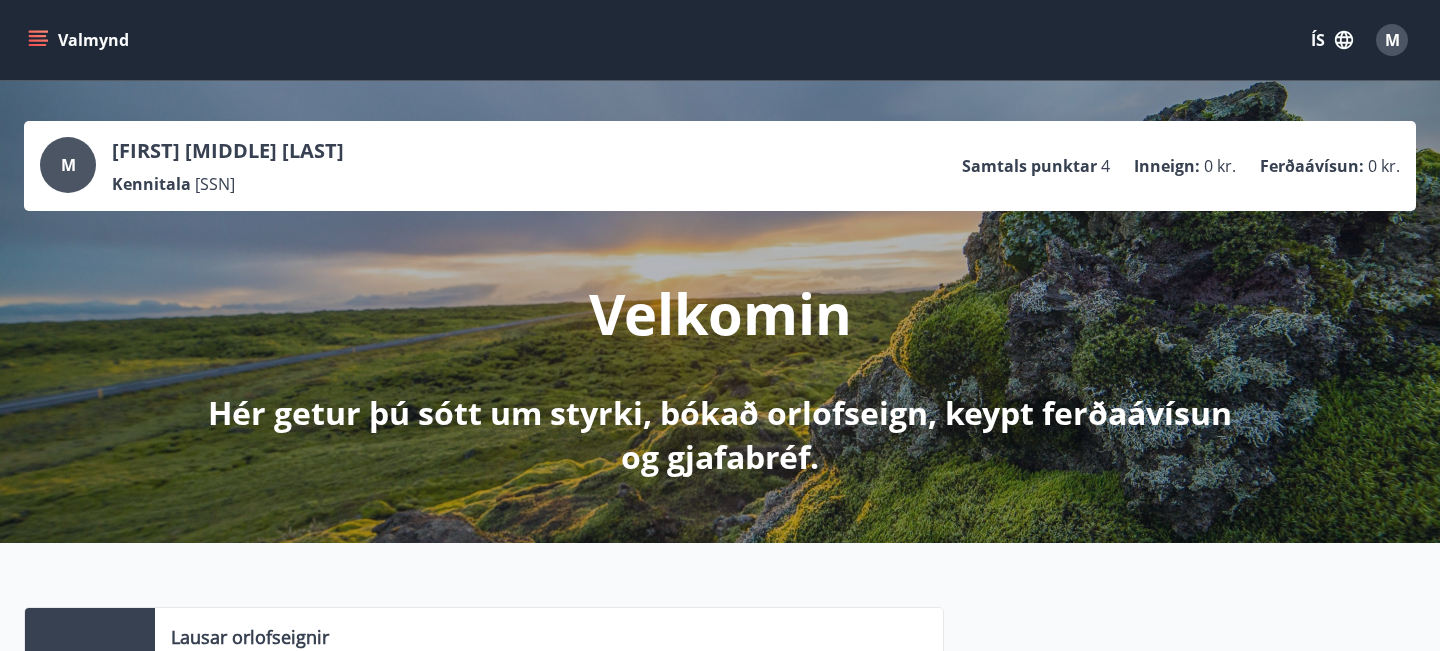 click on "M [FIRST] [MIDDLE] [LAST] Kennitala [SSN] Samtals punktar 4 Inneign : 0 kr. Ferðaávísun : 0 kr." at bounding box center [720, 166] 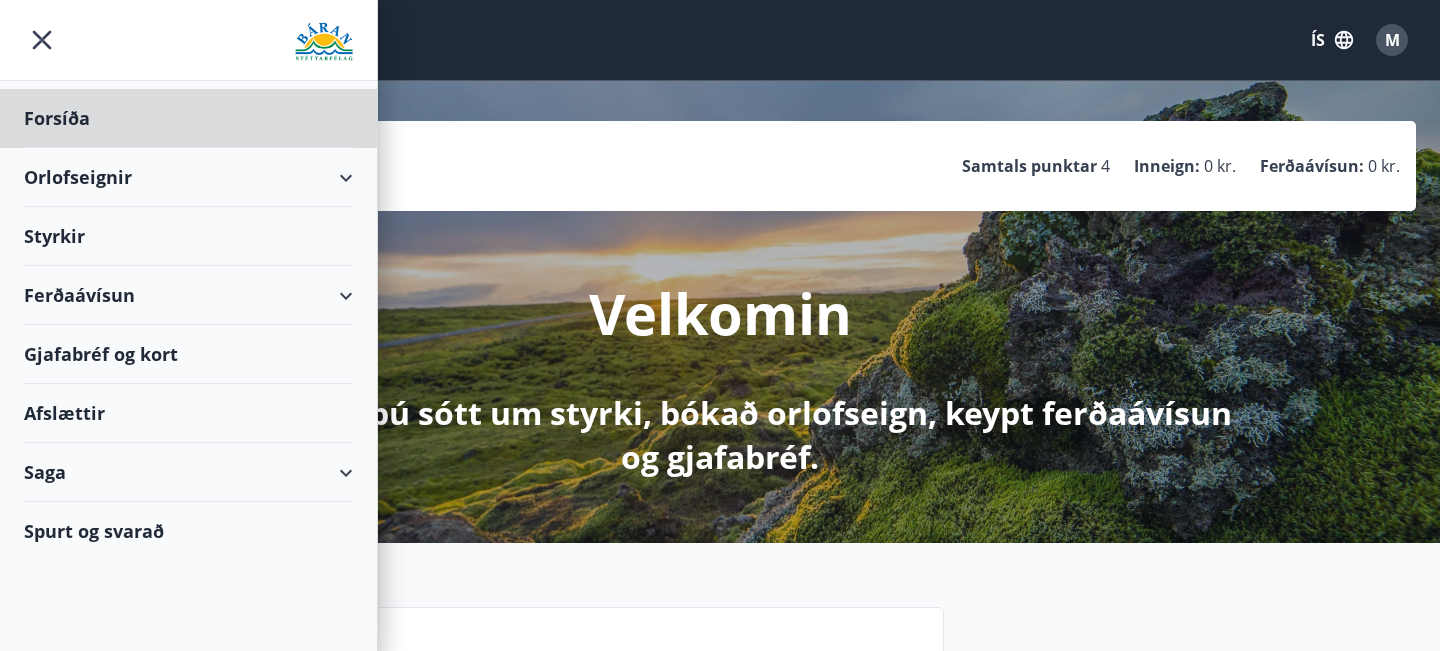 click on "Styrkir" at bounding box center [188, 118] 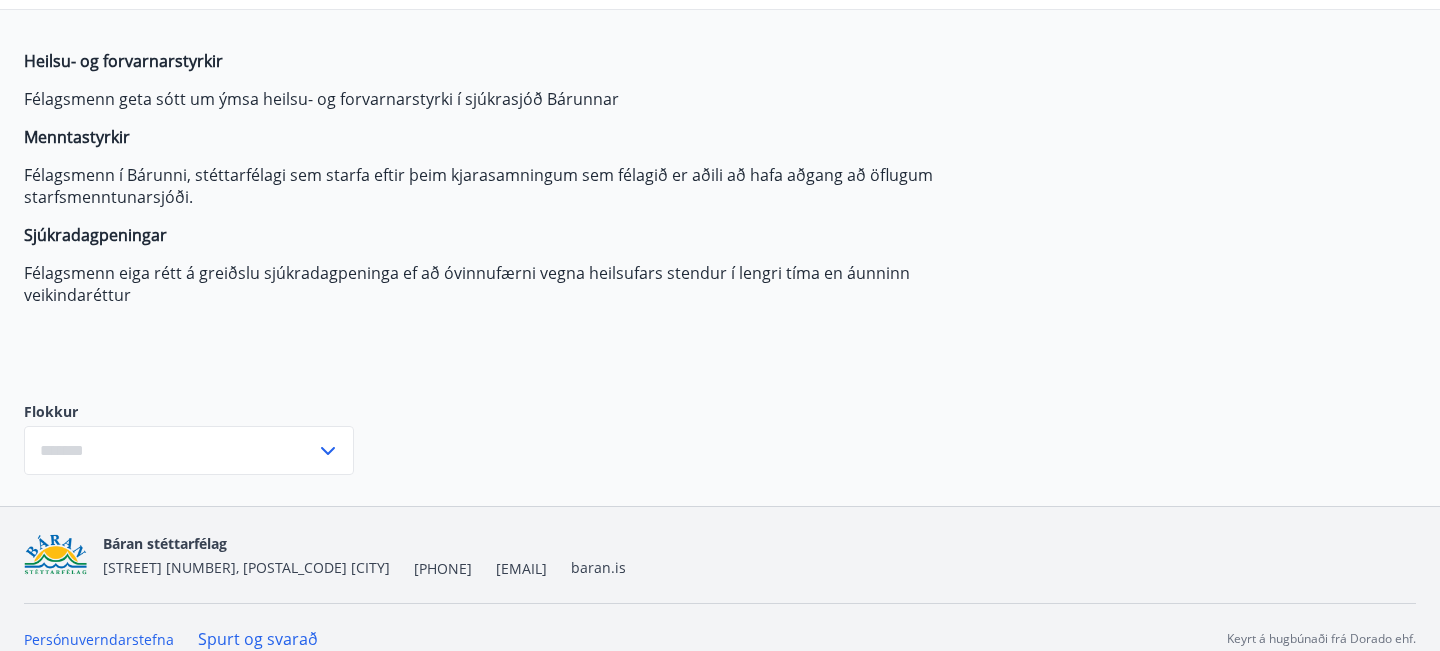 scroll, scrollTop: 203, scrollLeft: 0, axis: vertical 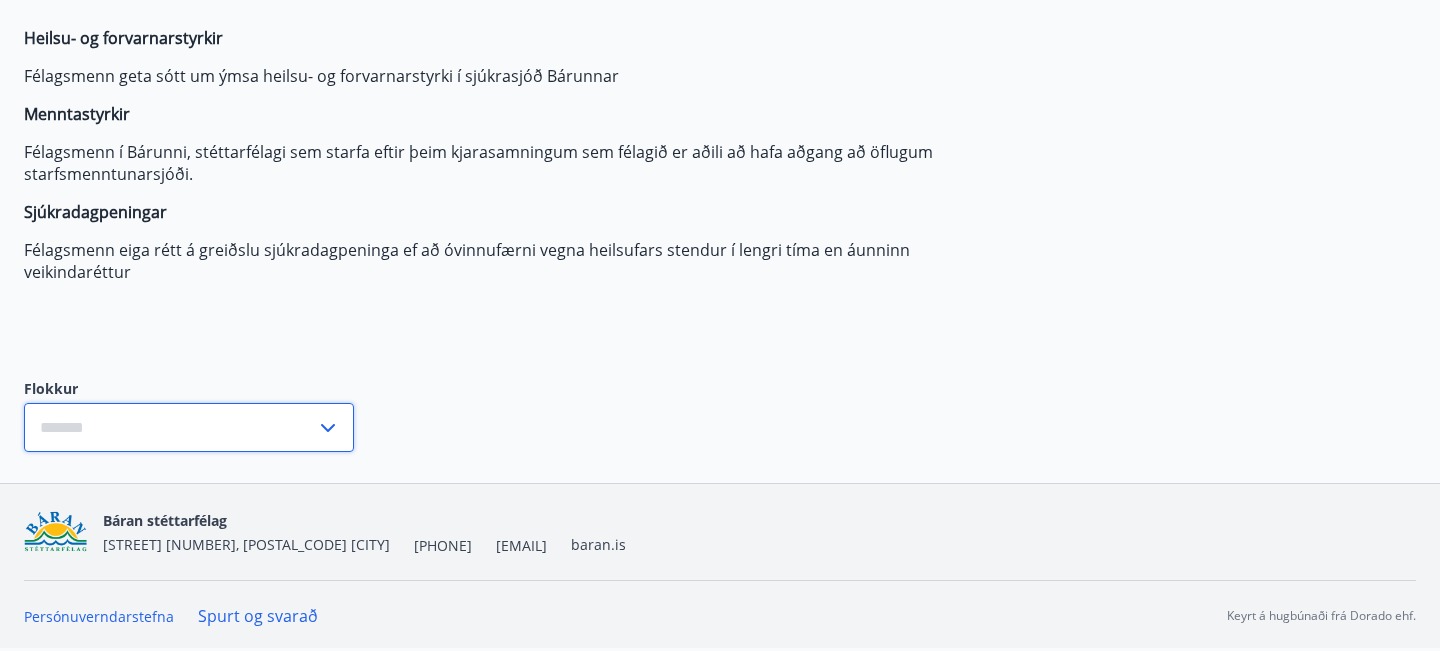 click at bounding box center [170, 427] 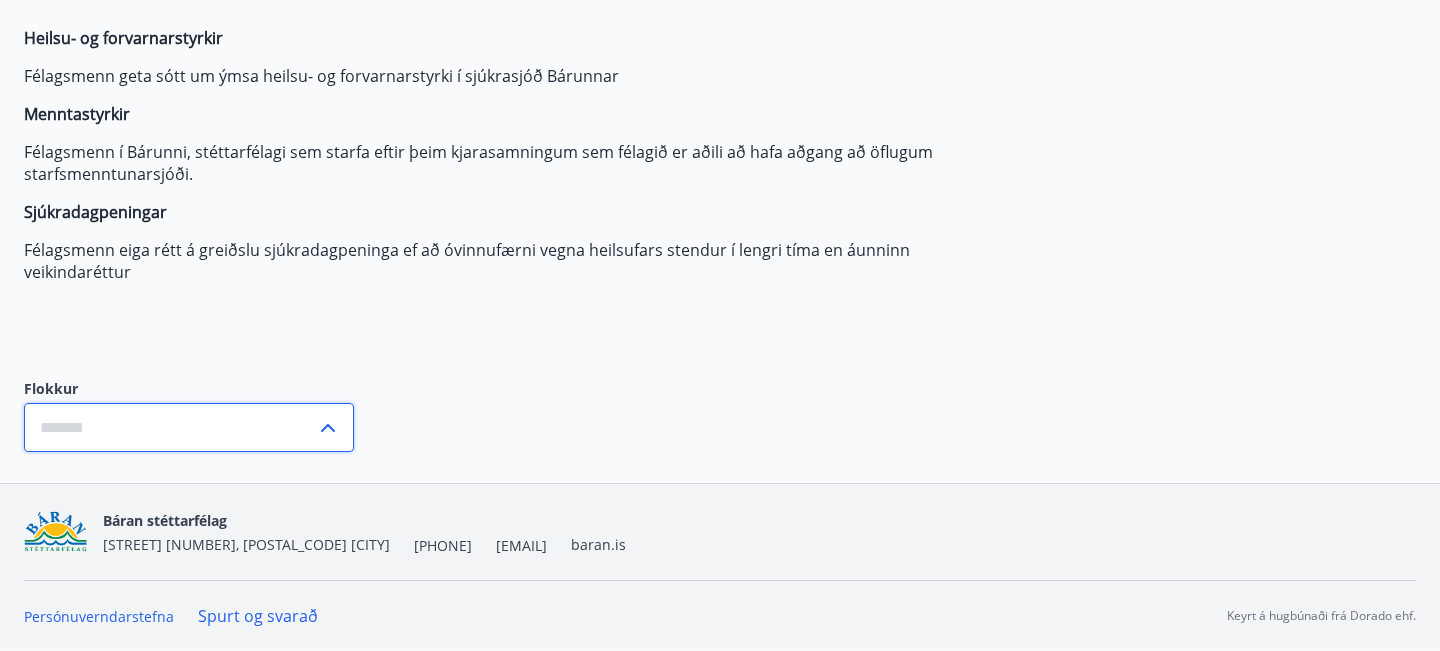 click on "​" at bounding box center (189, 427) 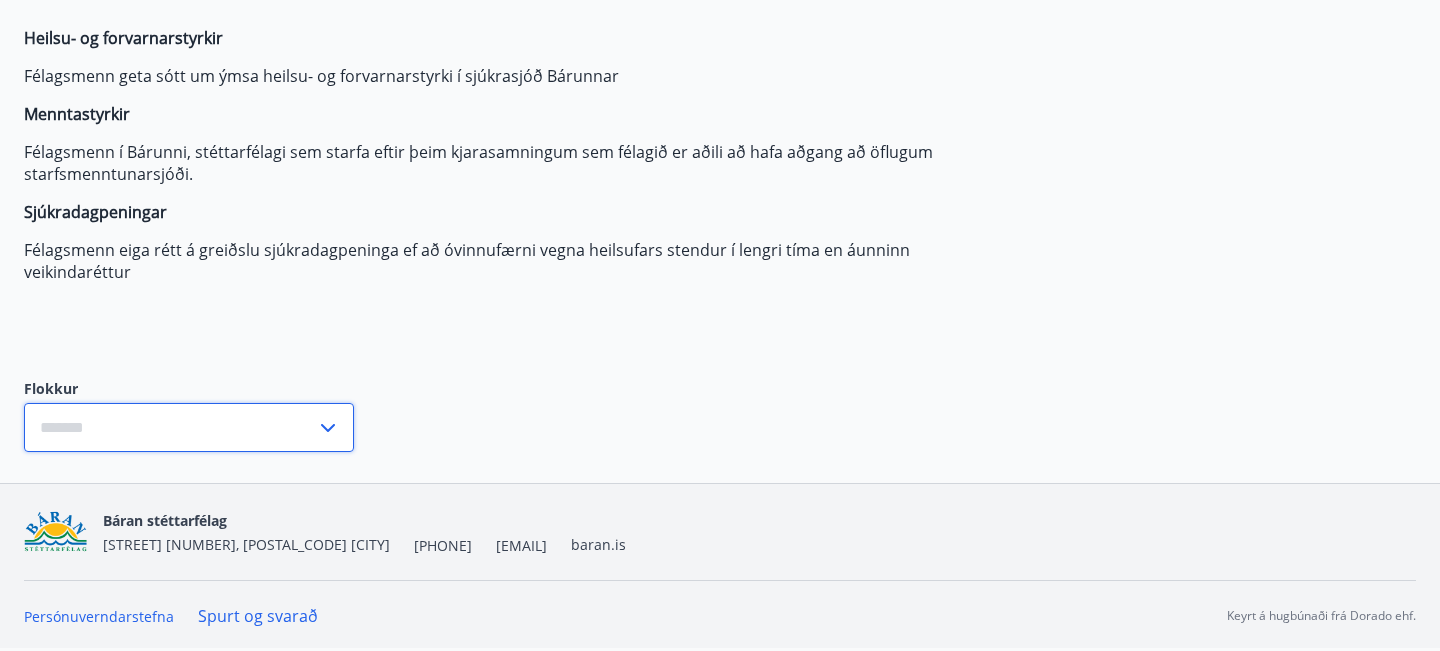 click on "​" at bounding box center [189, 427] 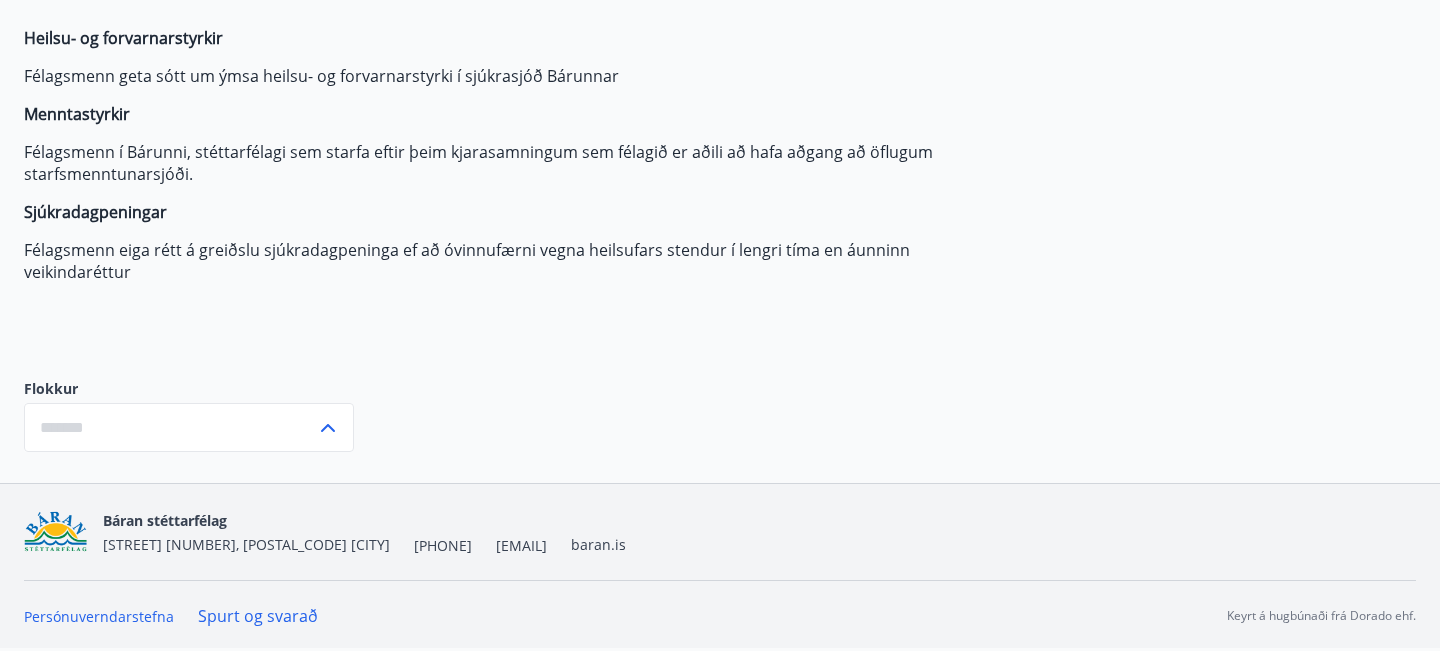 click 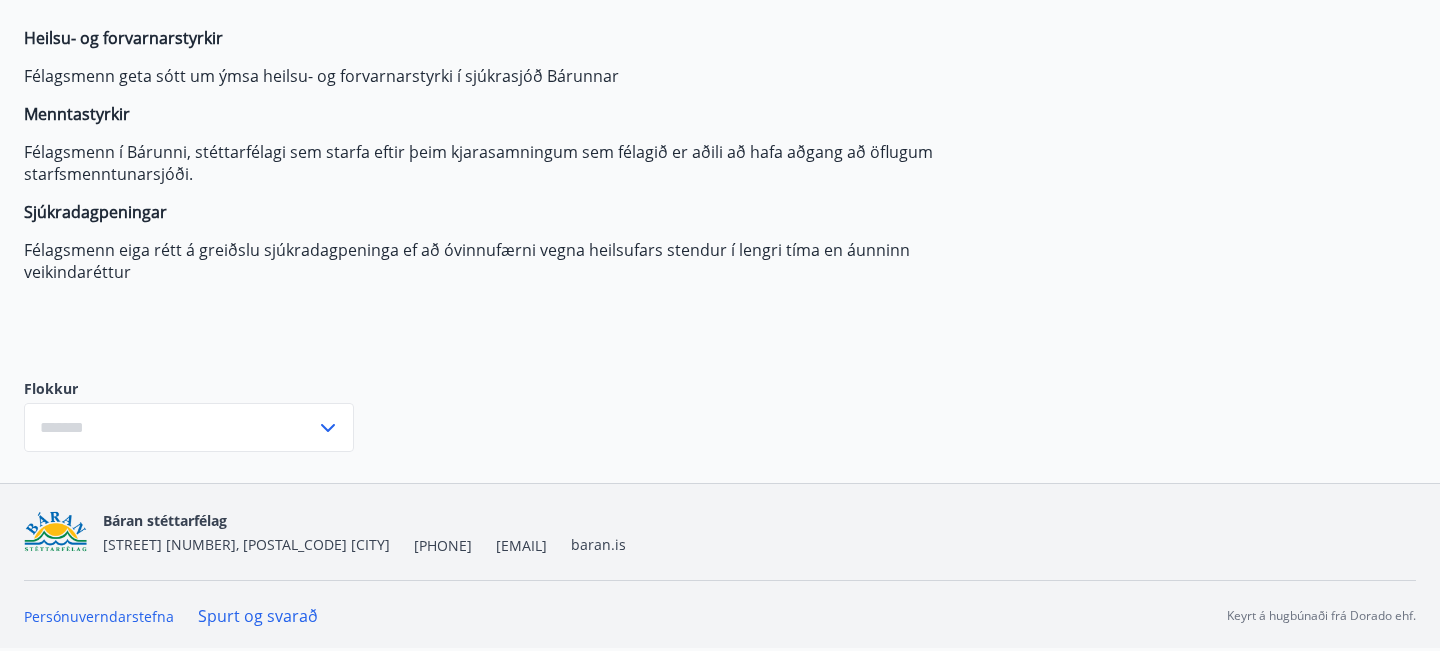 scroll, scrollTop: 135, scrollLeft: 0, axis: vertical 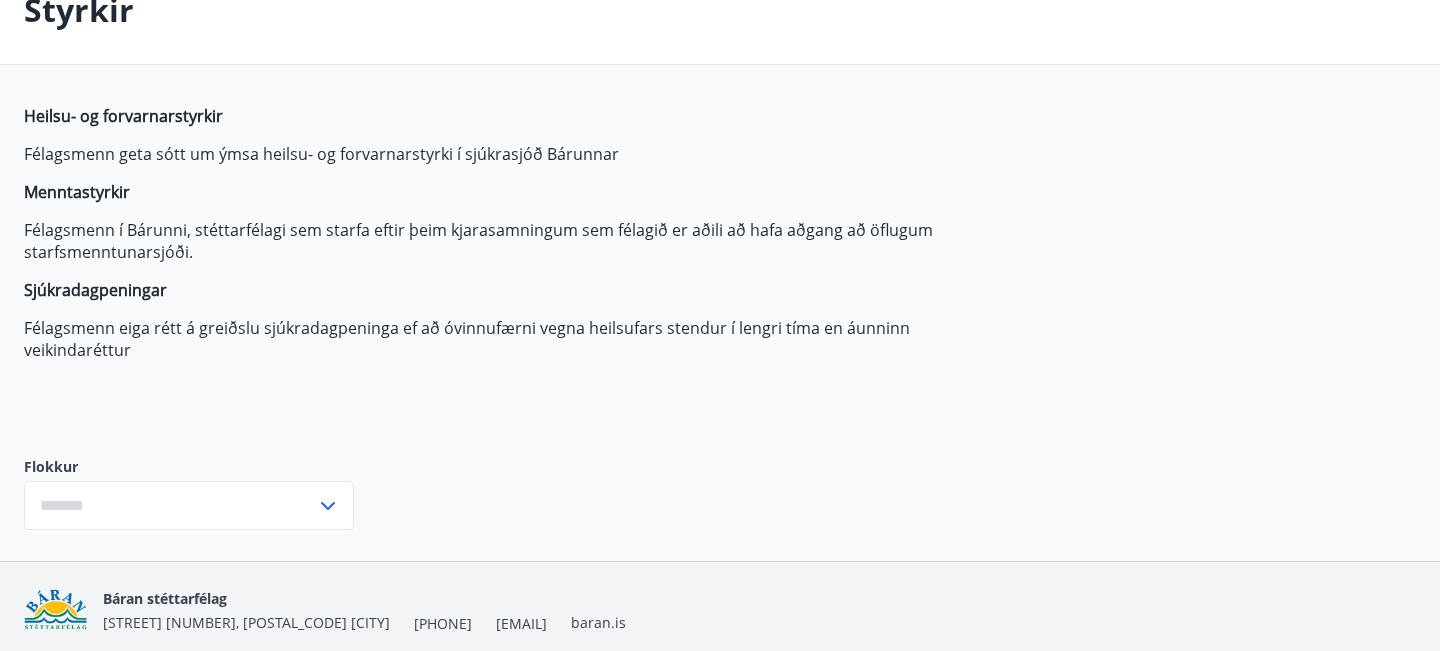 type on "***" 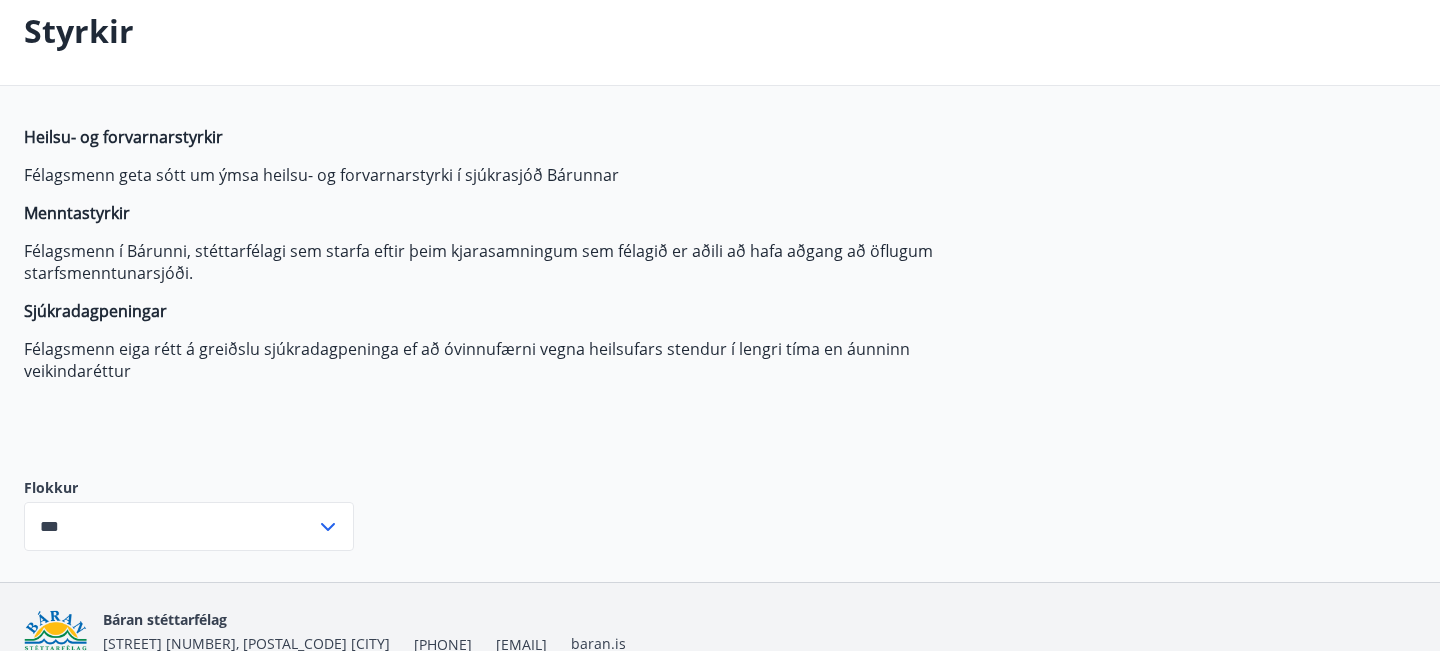 scroll, scrollTop: 0, scrollLeft: 0, axis: both 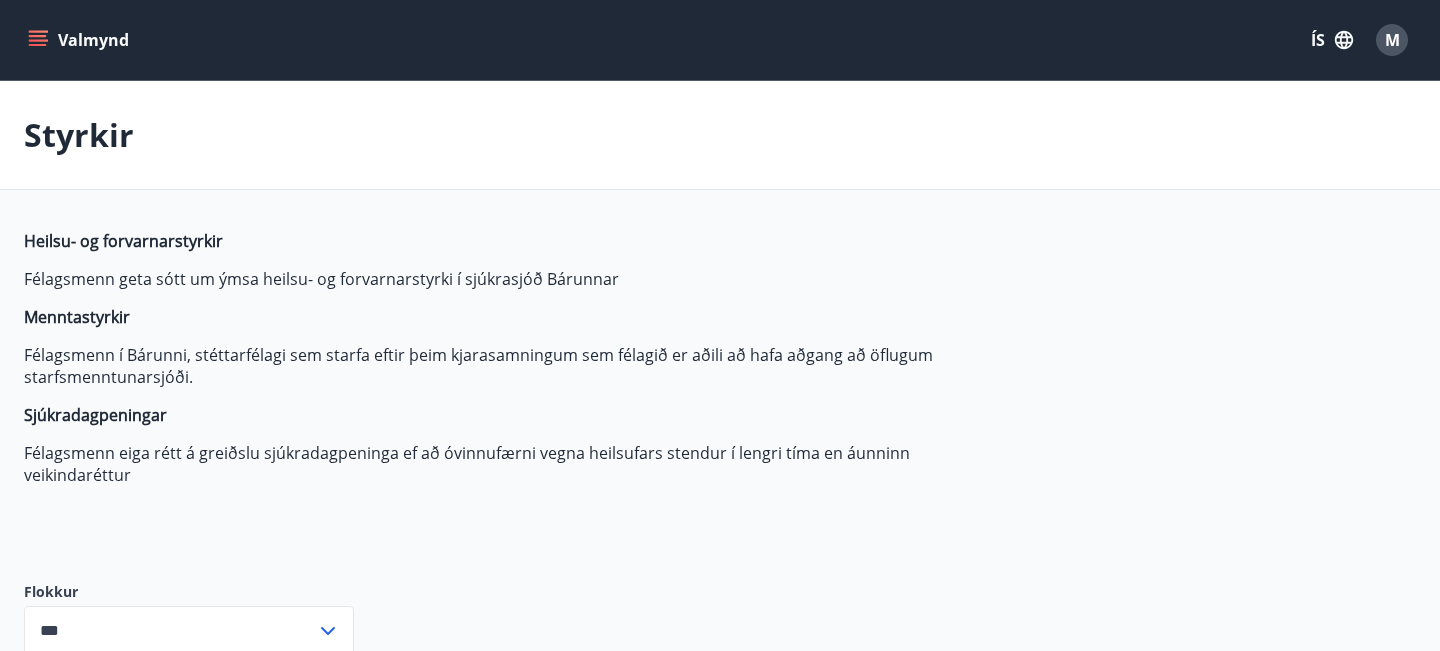 click on "Valmynd" at bounding box center [80, 40] 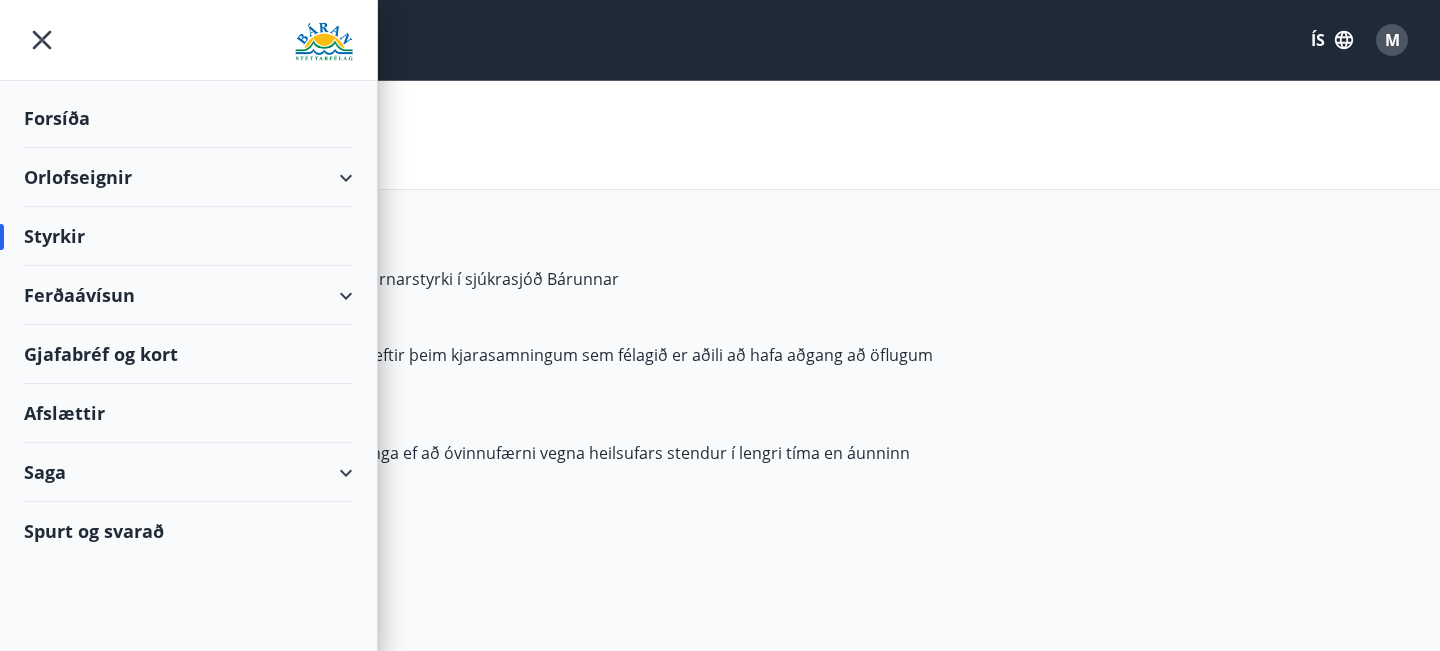 click on "Ferðaávísun" at bounding box center (188, 295) 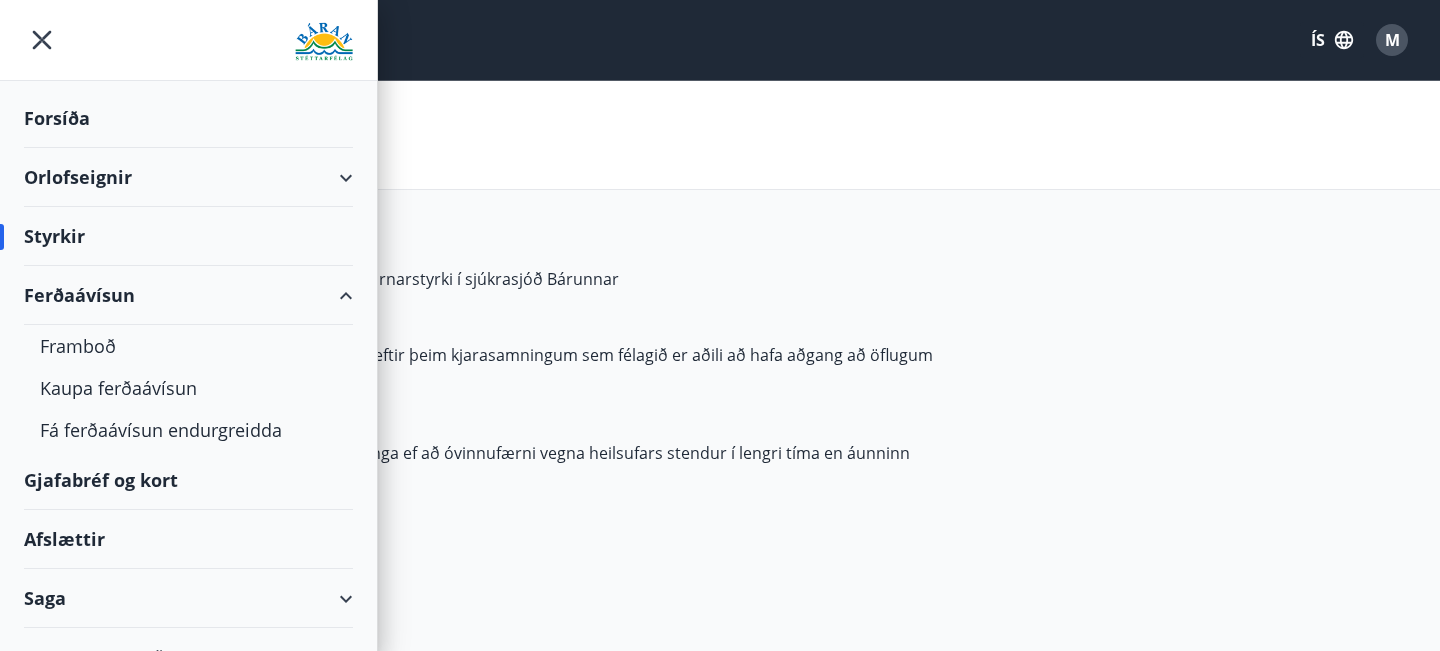 click on "Ferðaávísun" at bounding box center [188, 295] 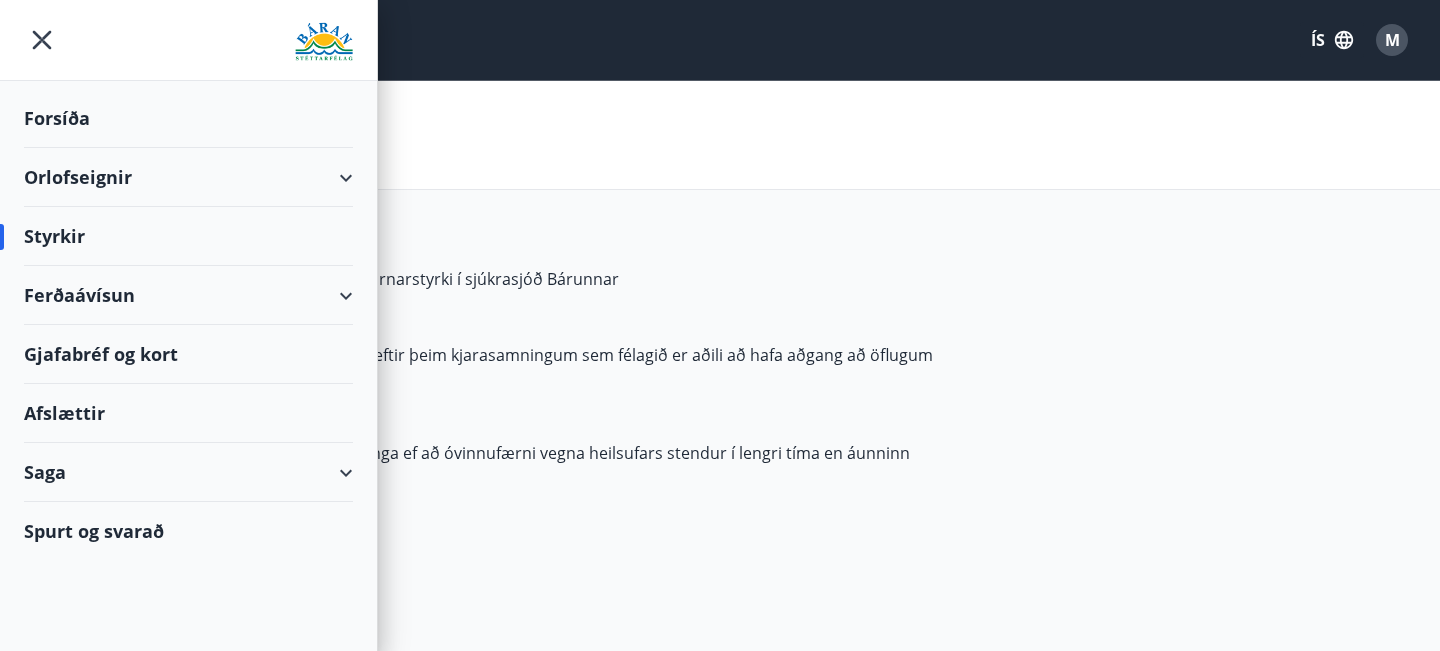 click on "Afslættir" at bounding box center (188, 413) 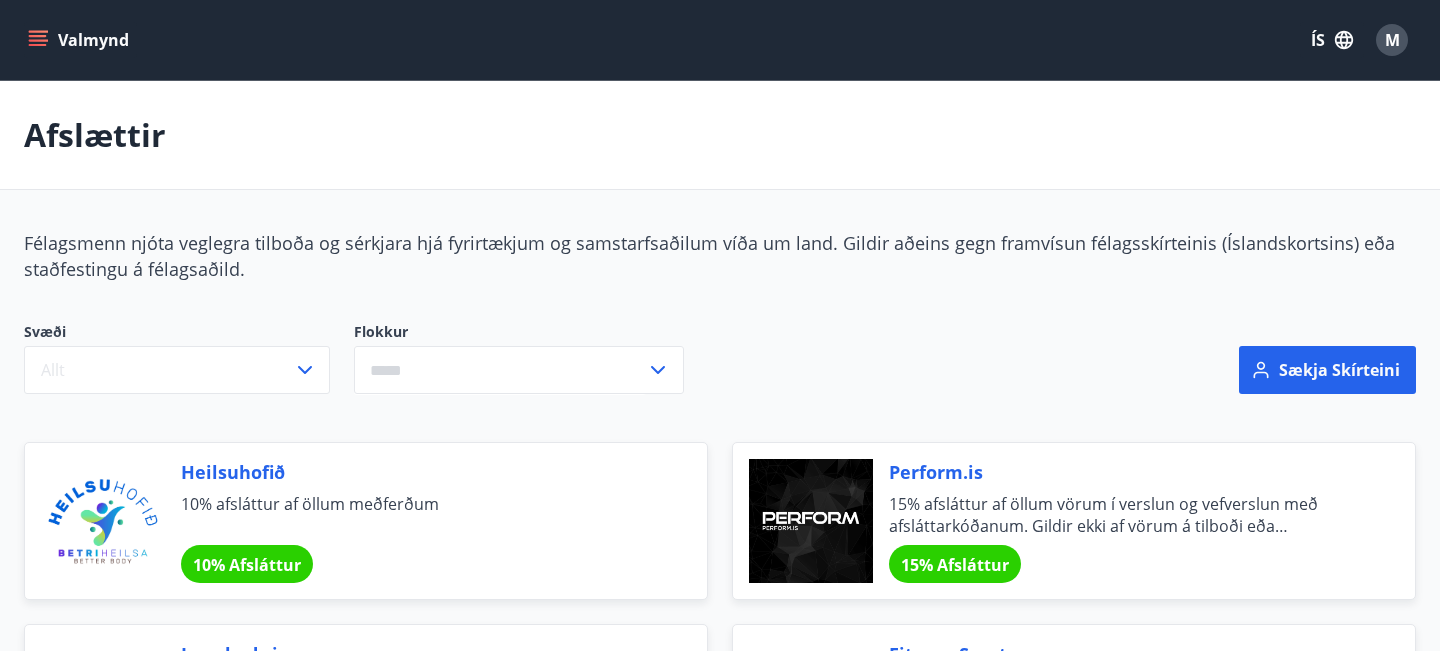click 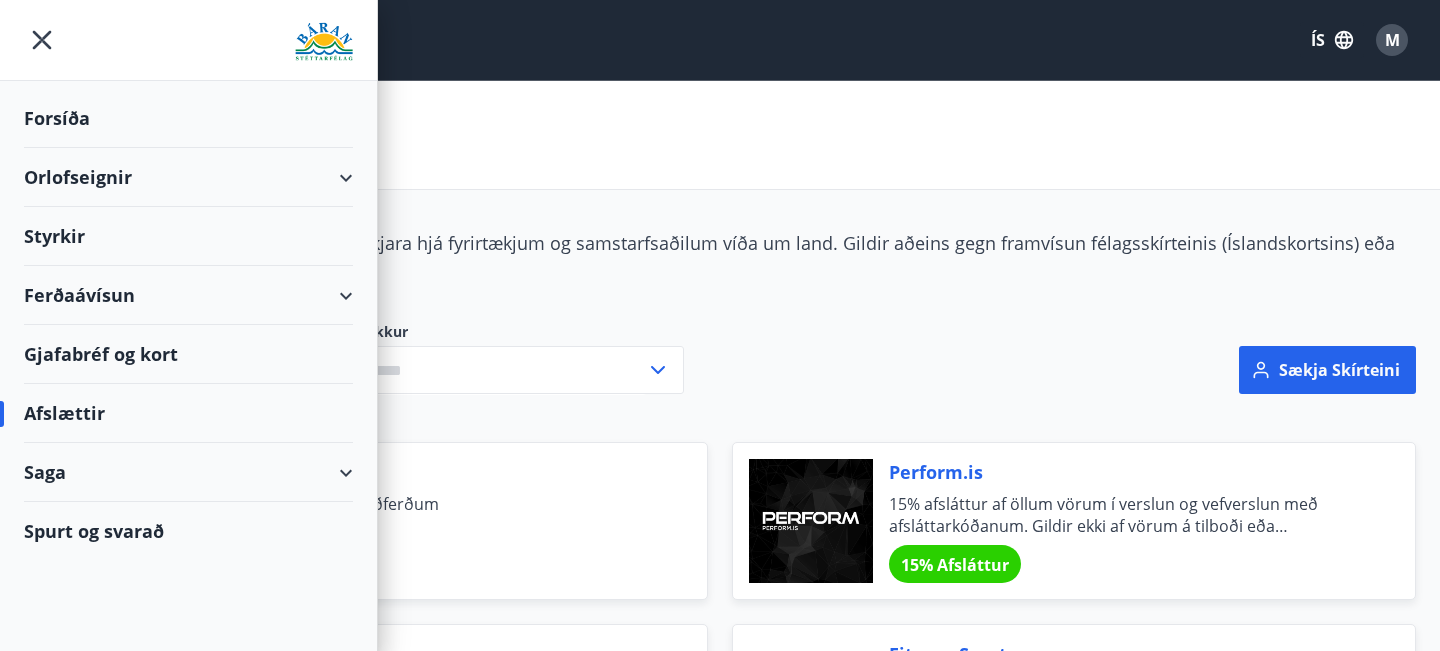 click on "Saga" at bounding box center [188, 472] 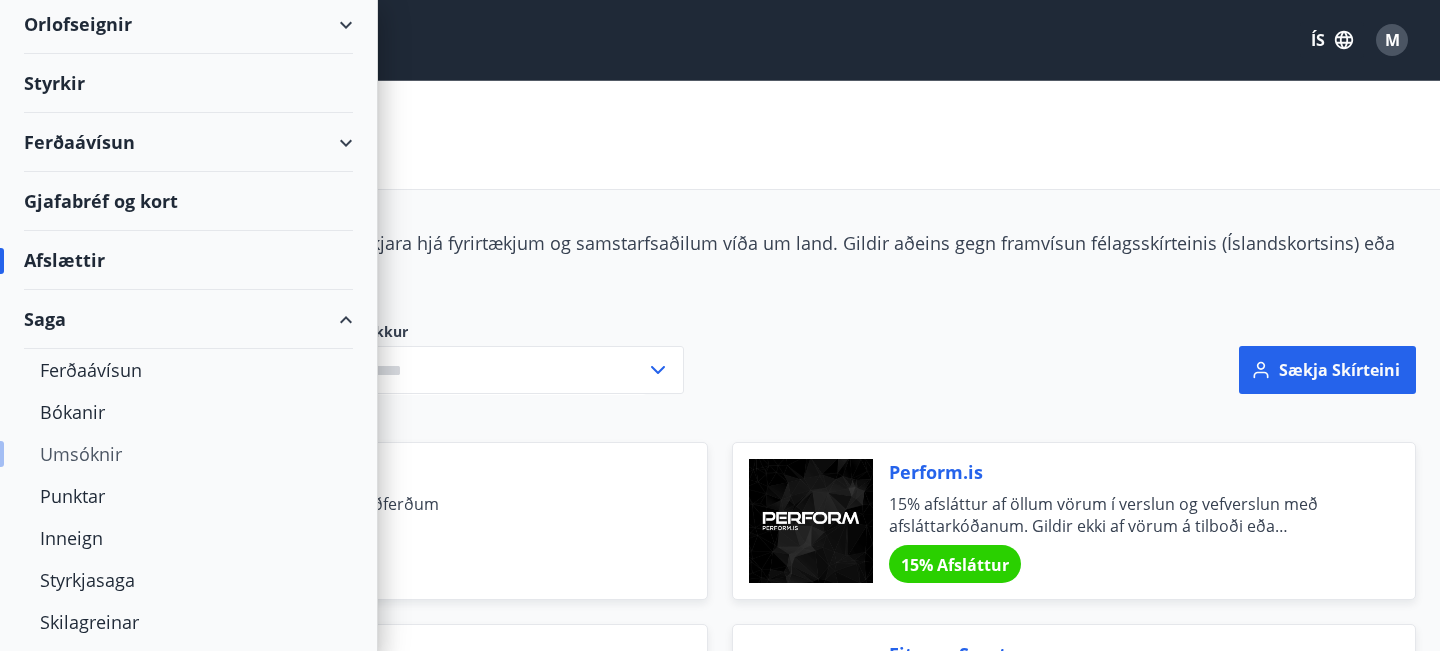 scroll, scrollTop: 203, scrollLeft: 0, axis: vertical 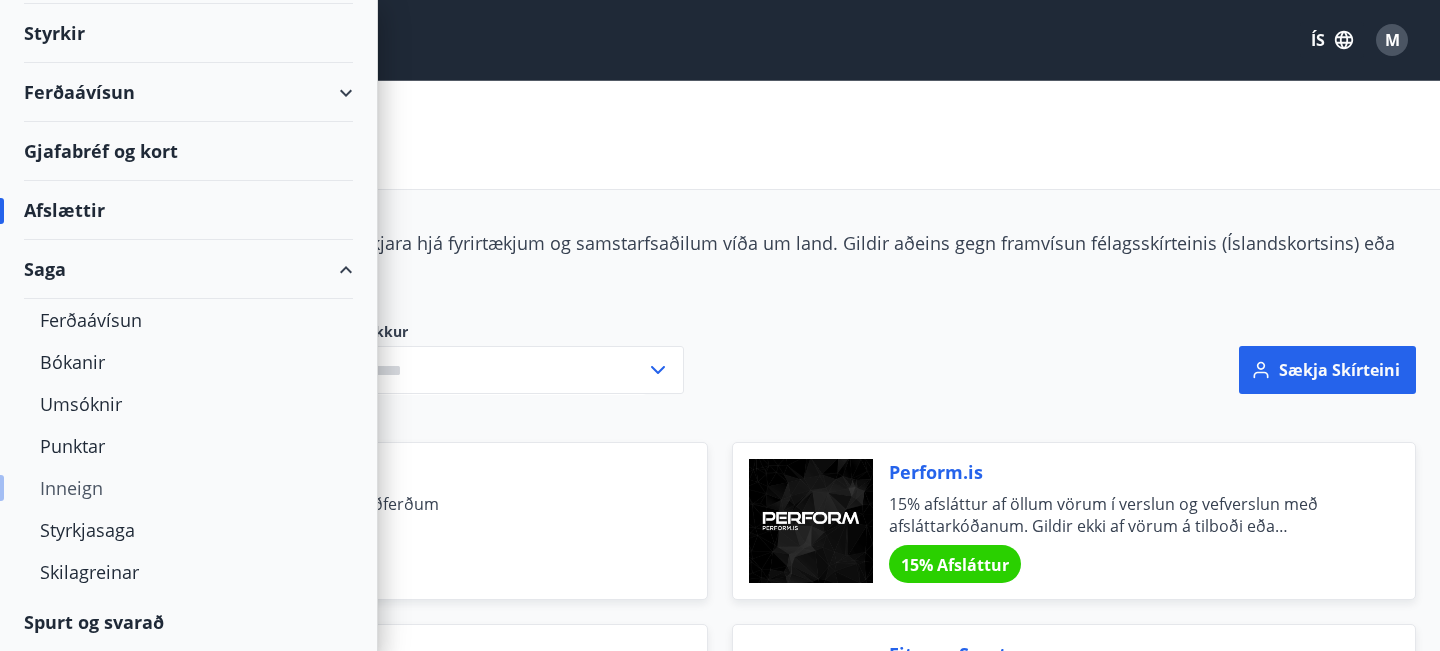 click on "Inneign" at bounding box center (188, 488) 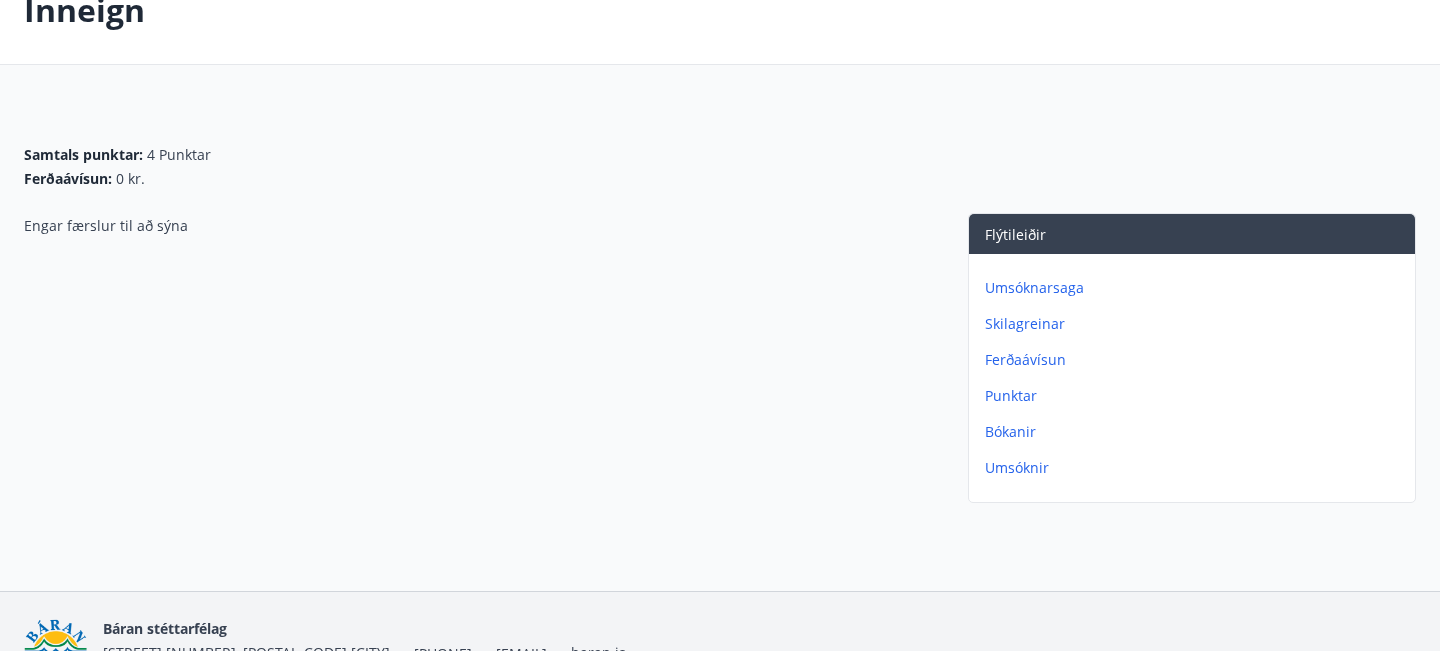 scroll, scrollTop: 0, scrollLeft: 0, axis: both 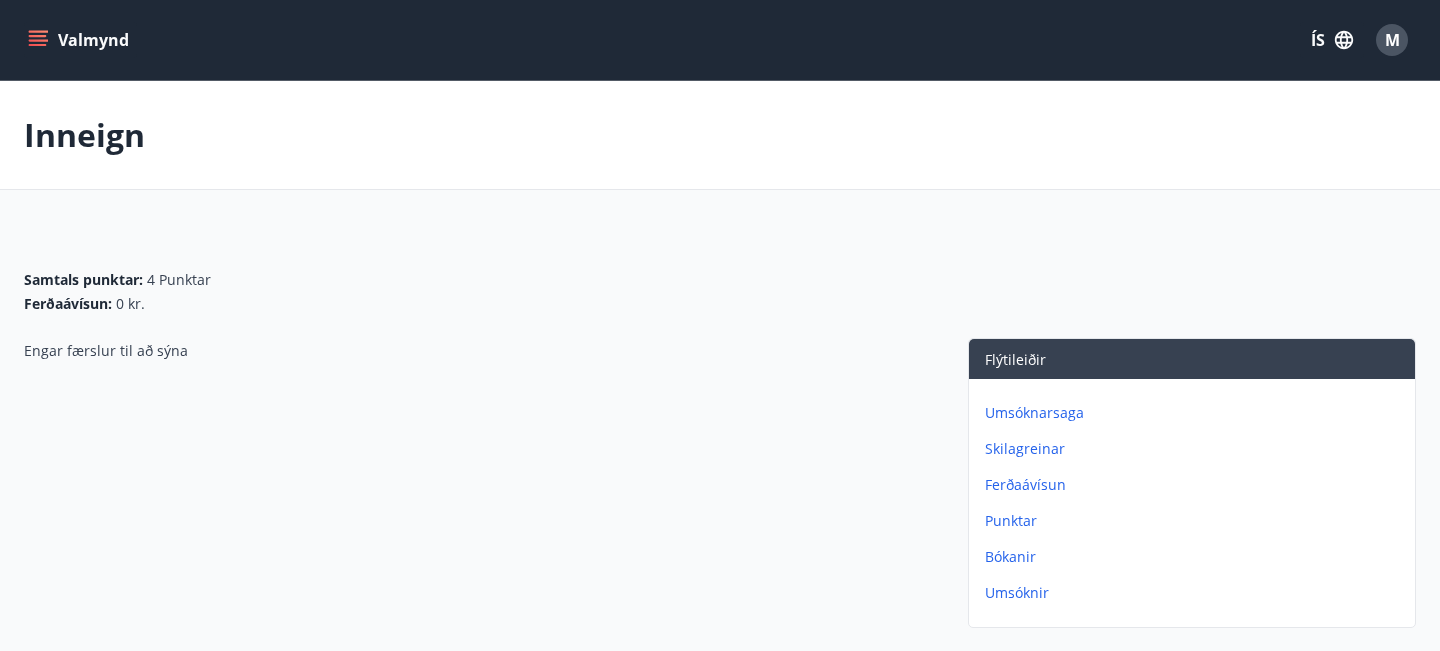 click on "Valmynd ÍS M" at bounding box center [720, 40] 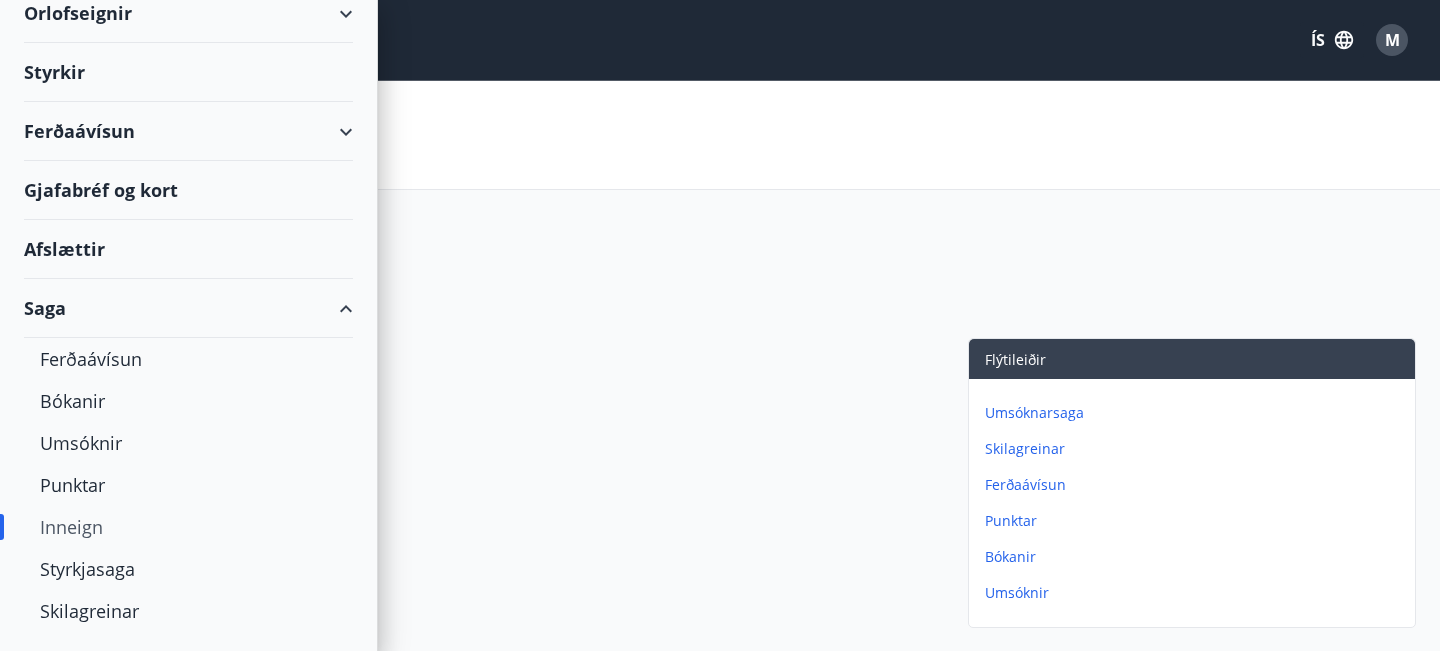 scroll, scrollTop: 203, scrollLeft: 0, axis: vertical 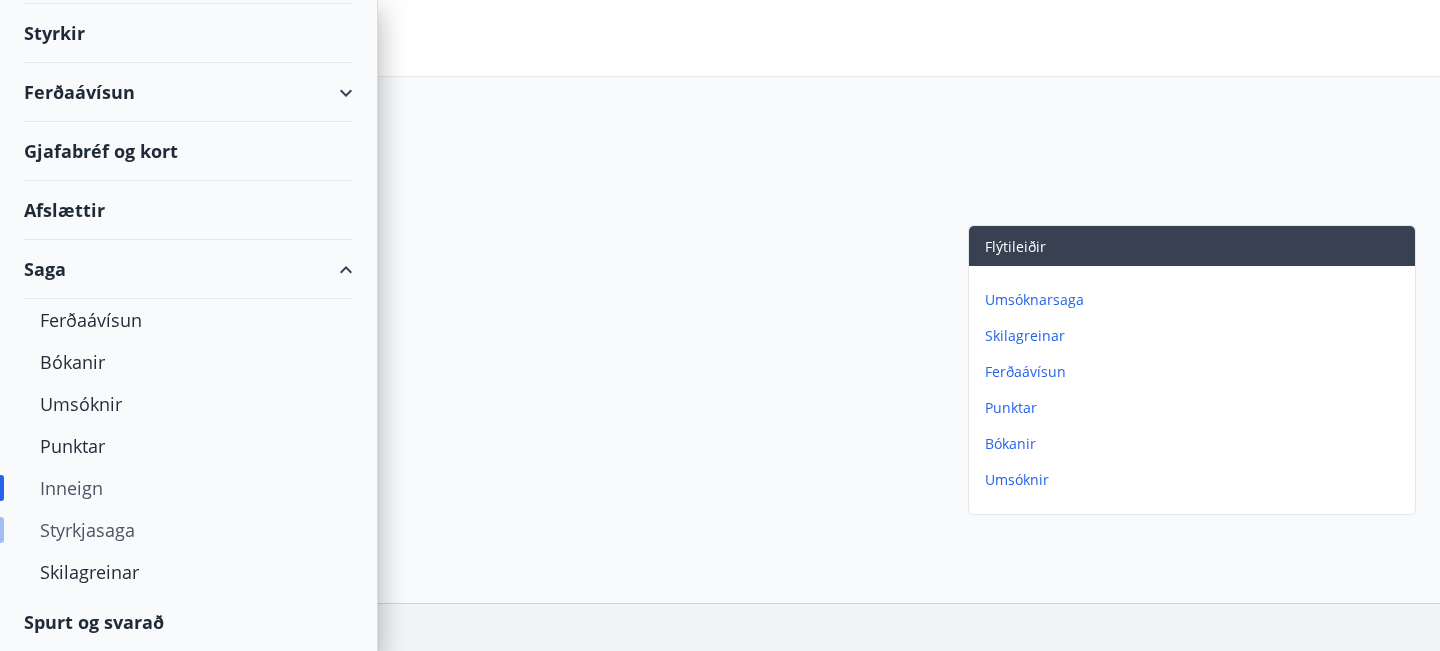 click on "Styrkjasaga" at bounding box center (188, 530) 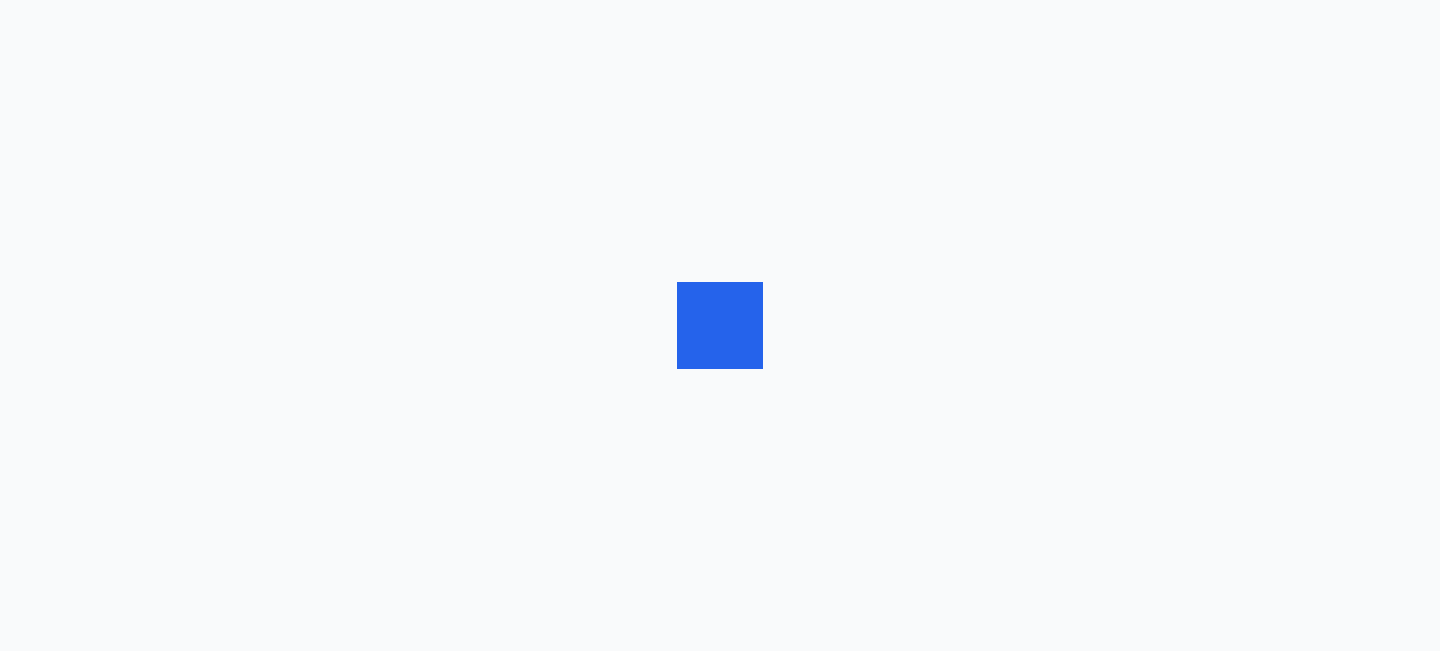 scroll, scrollTop: 0, scrollLeft: 0, axis: both 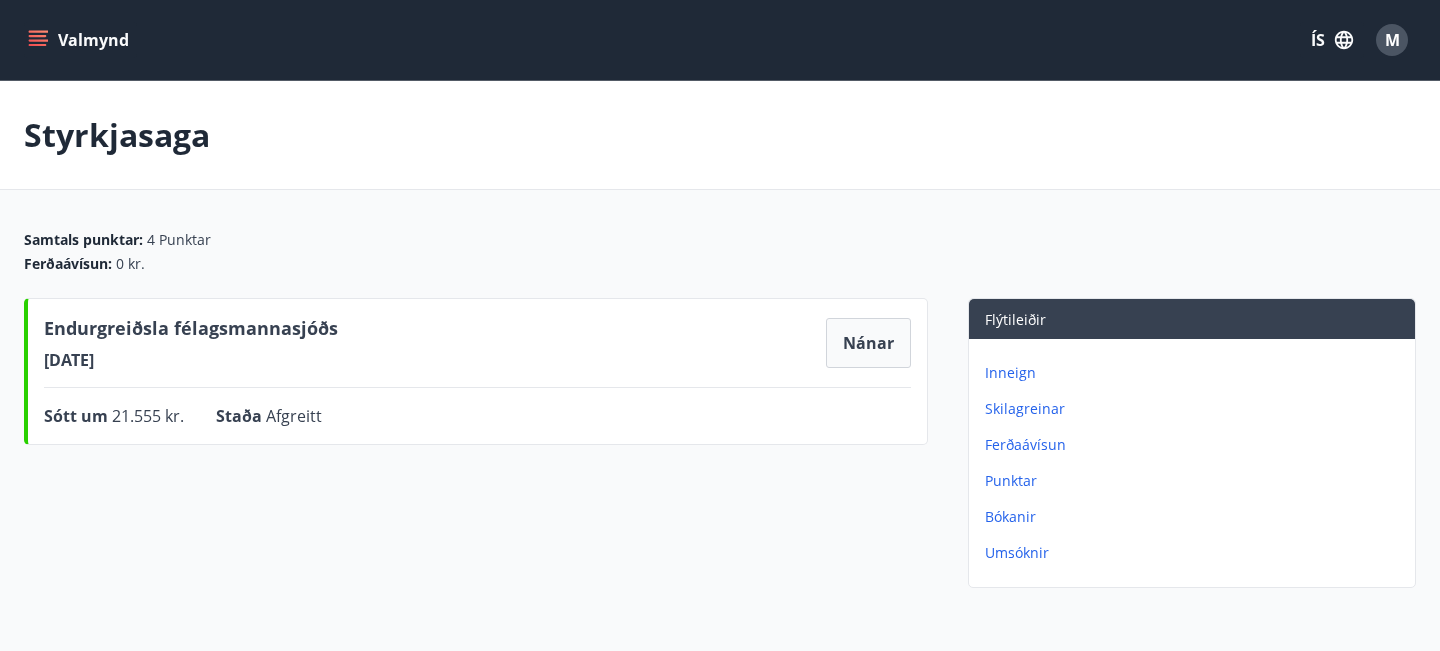 click on "Valmynd" at bounding box center (80, 40) 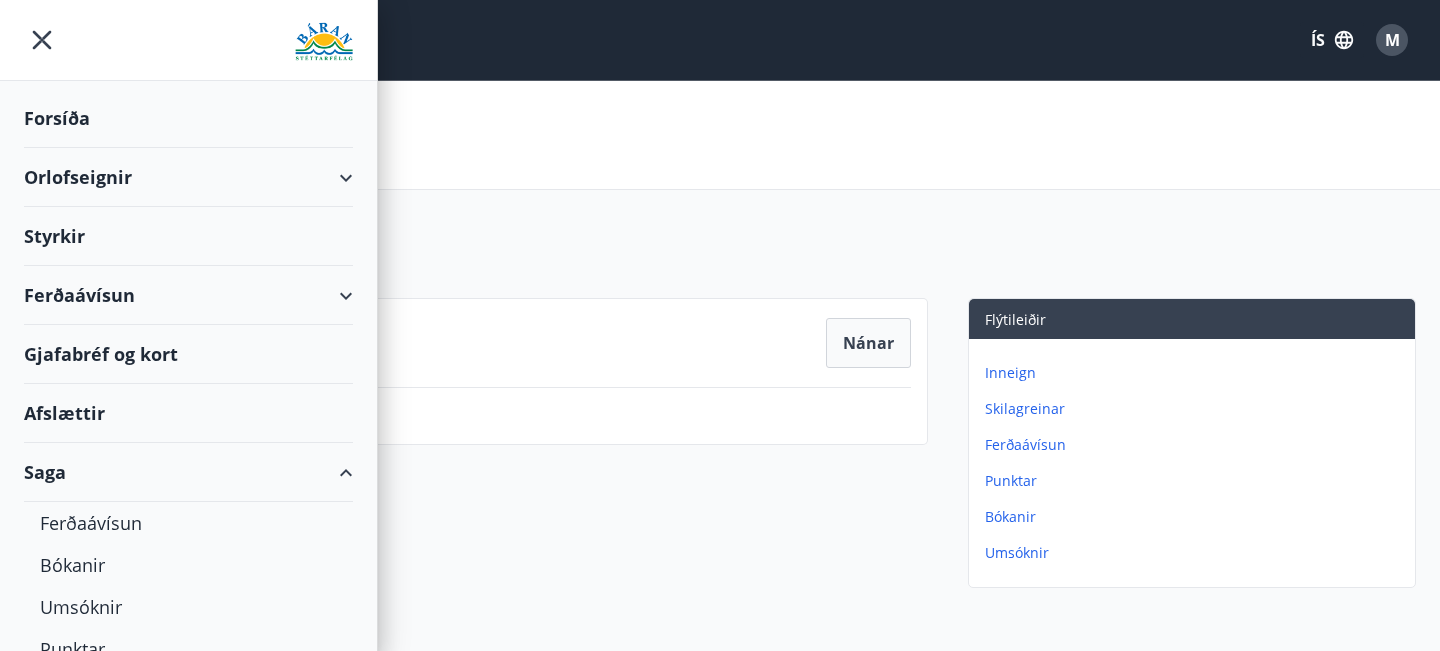 scroll, scrollTop: 203, scrollLeft: 0, axis: vertical 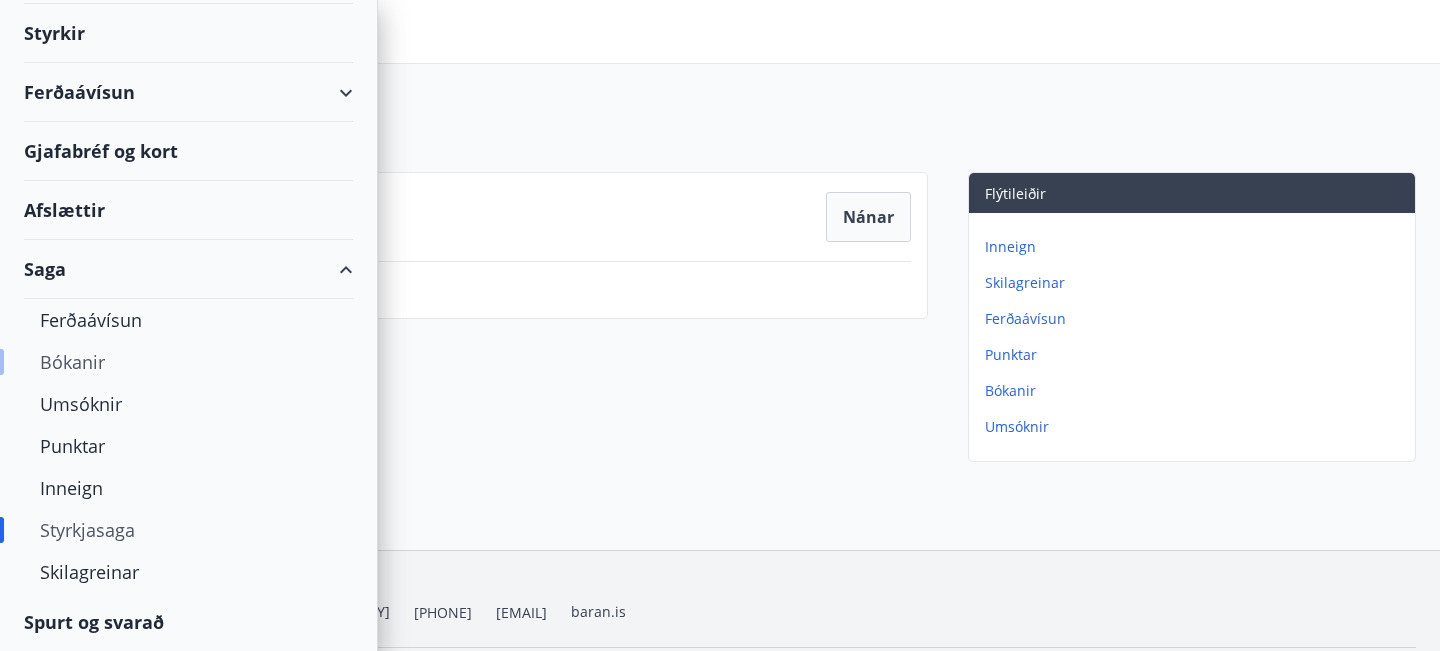 click on "Bókanir" at bounding box center [188, 362] 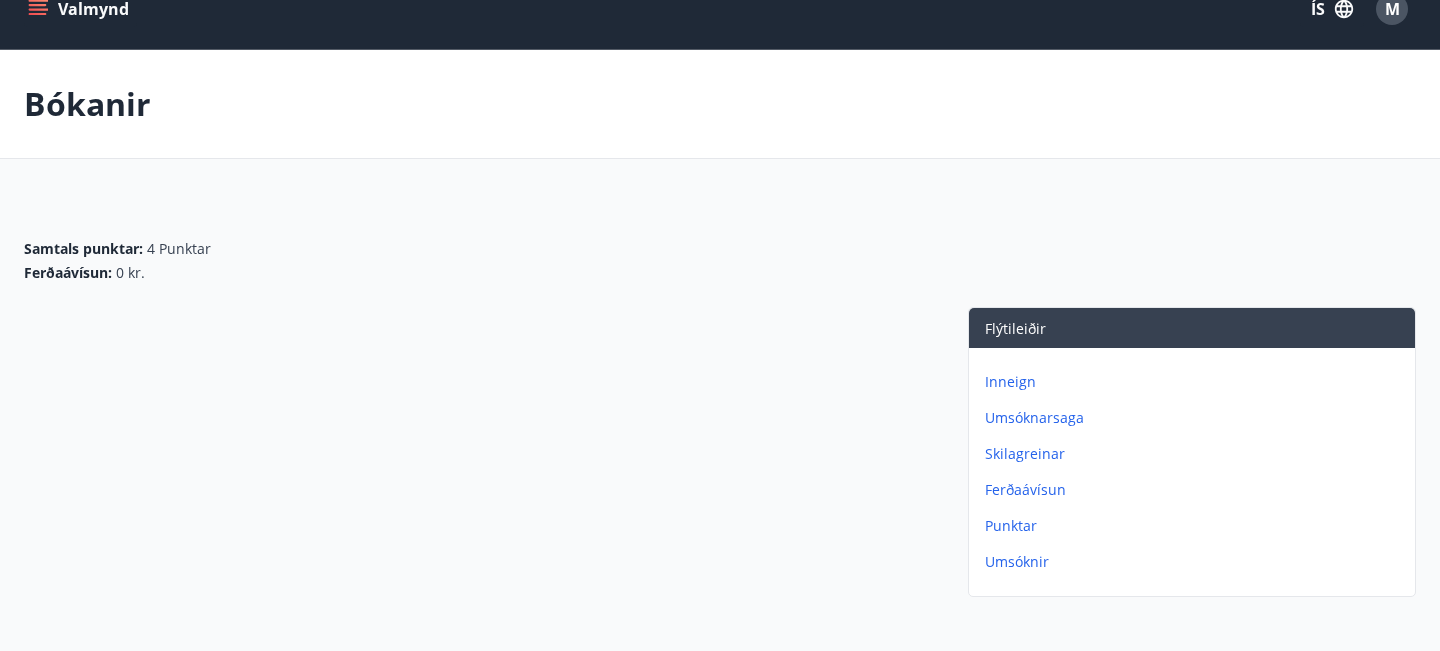 scroll, scrollTop: 0, scrollLeft: 0, axis: both 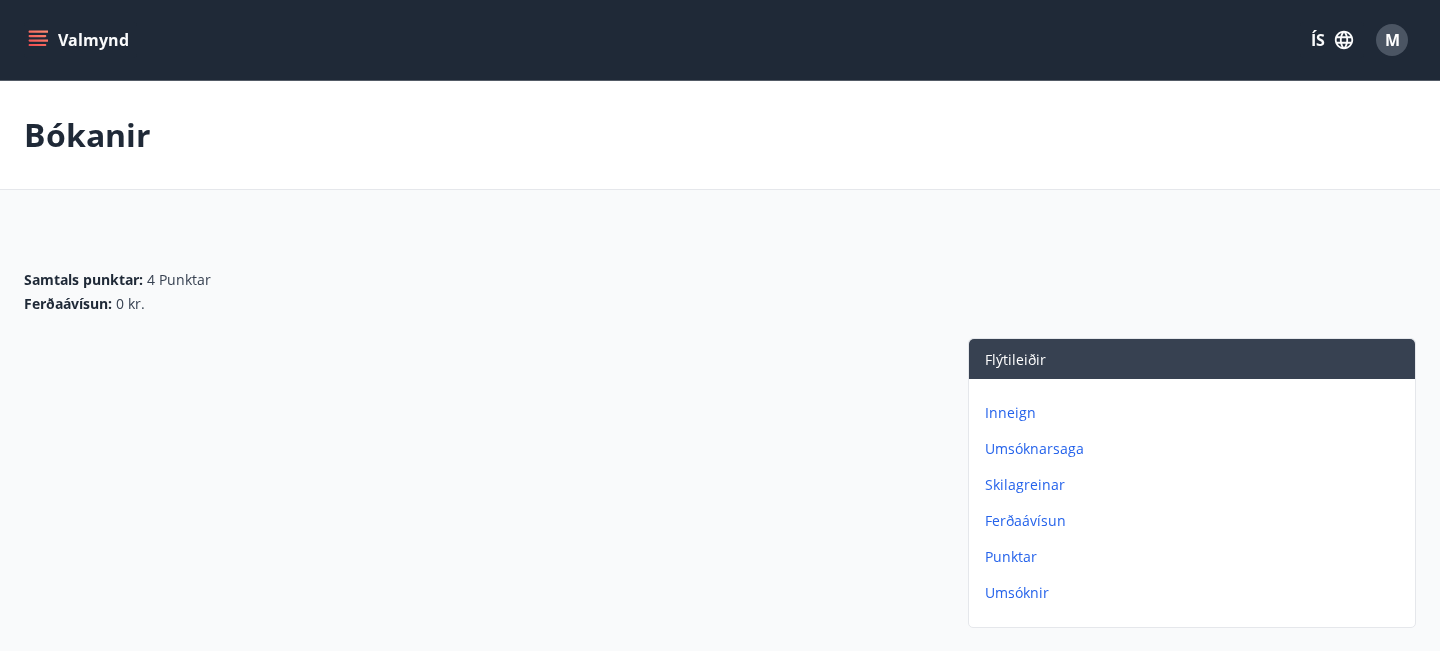 click on "Valmynd" at bounding box center [80, 40] 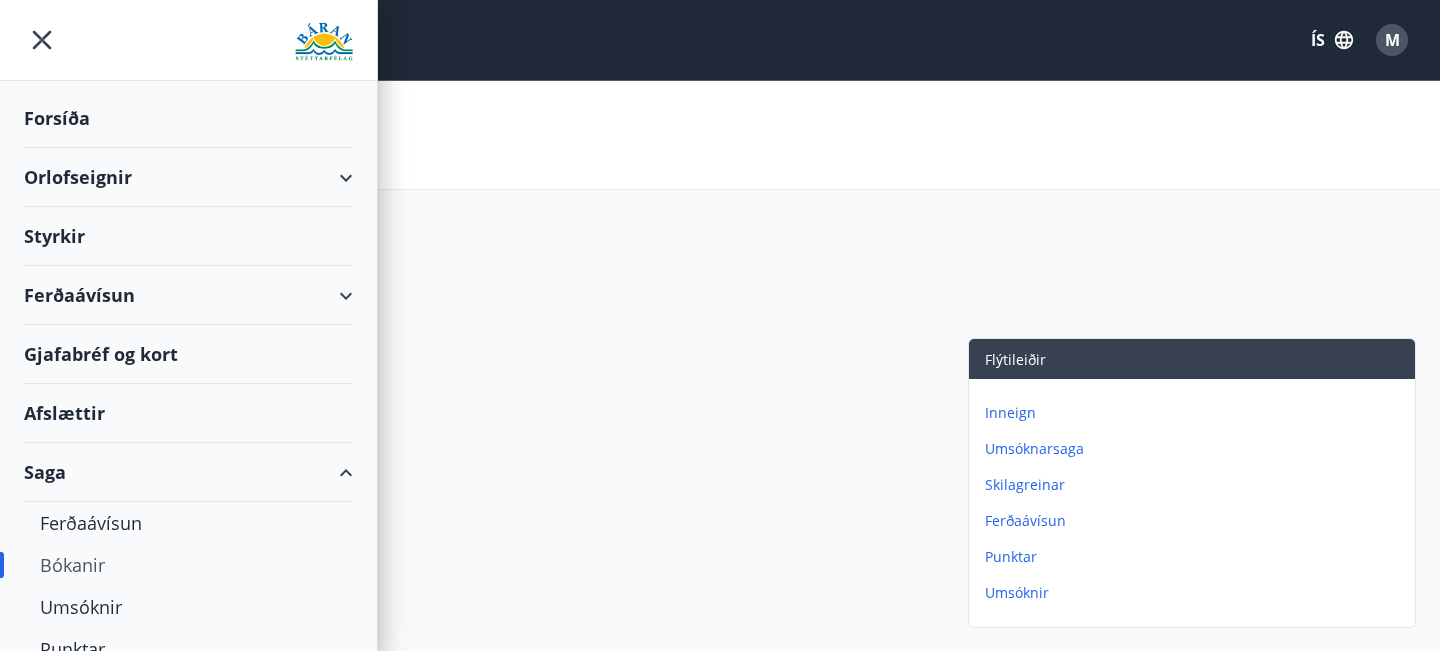 scroll, scrollTop: 203, scrollLeft: 0, axis: vertical 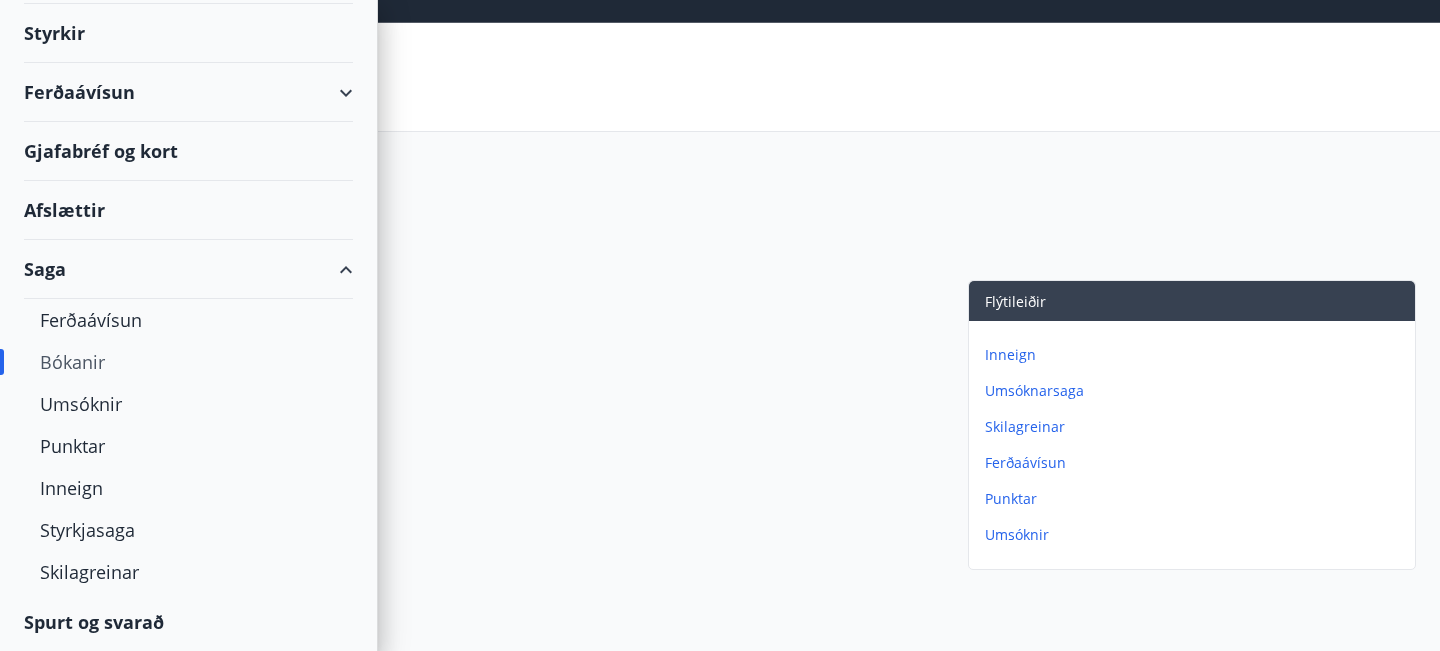 click on "Spurt og svarað" at bounding box center [188, 622] 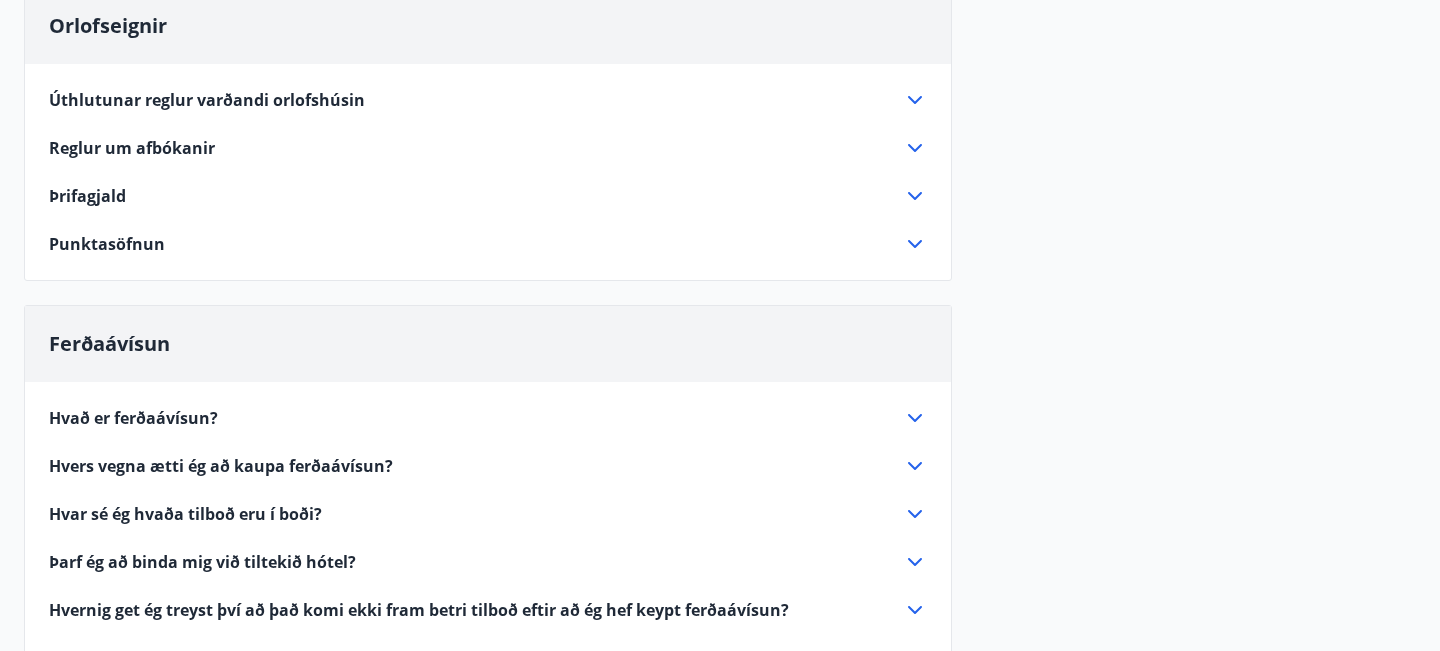 scroll, scrollTop: 0, scrollLeft: 0, axis: both 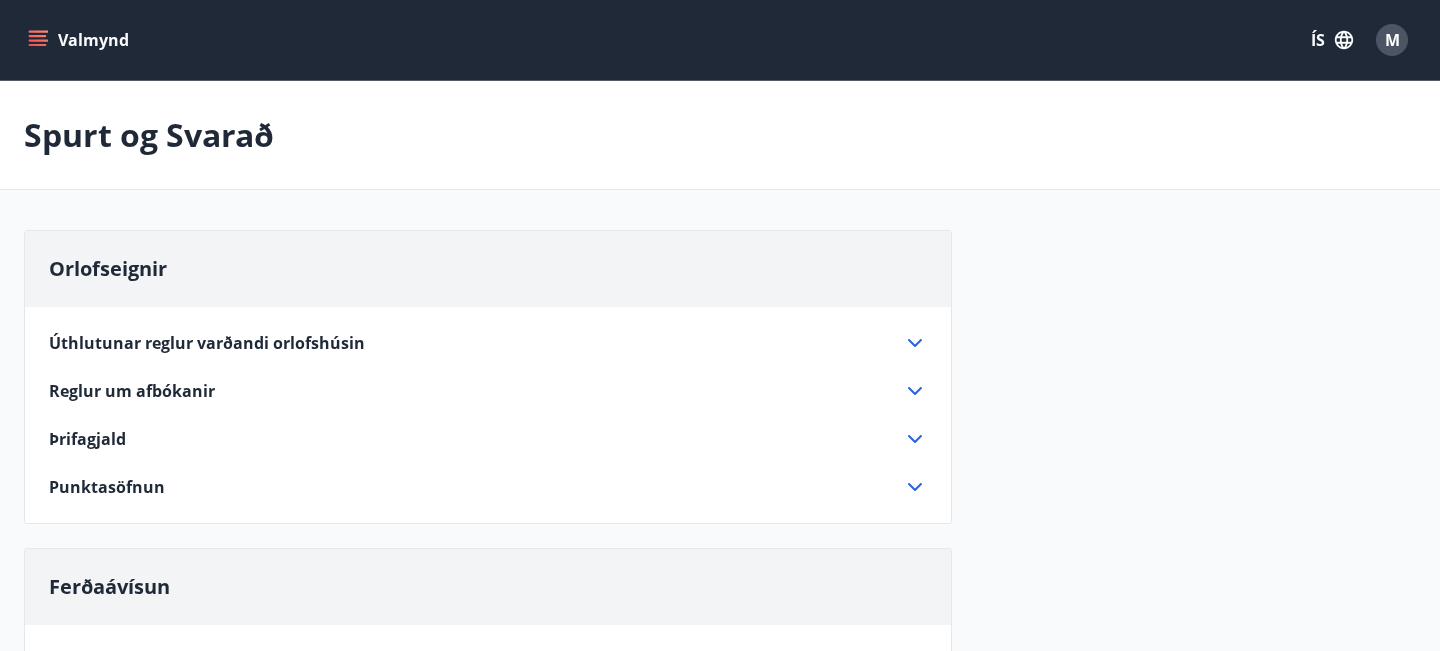 click on "Valmynd" at bounding box center (80, 40) 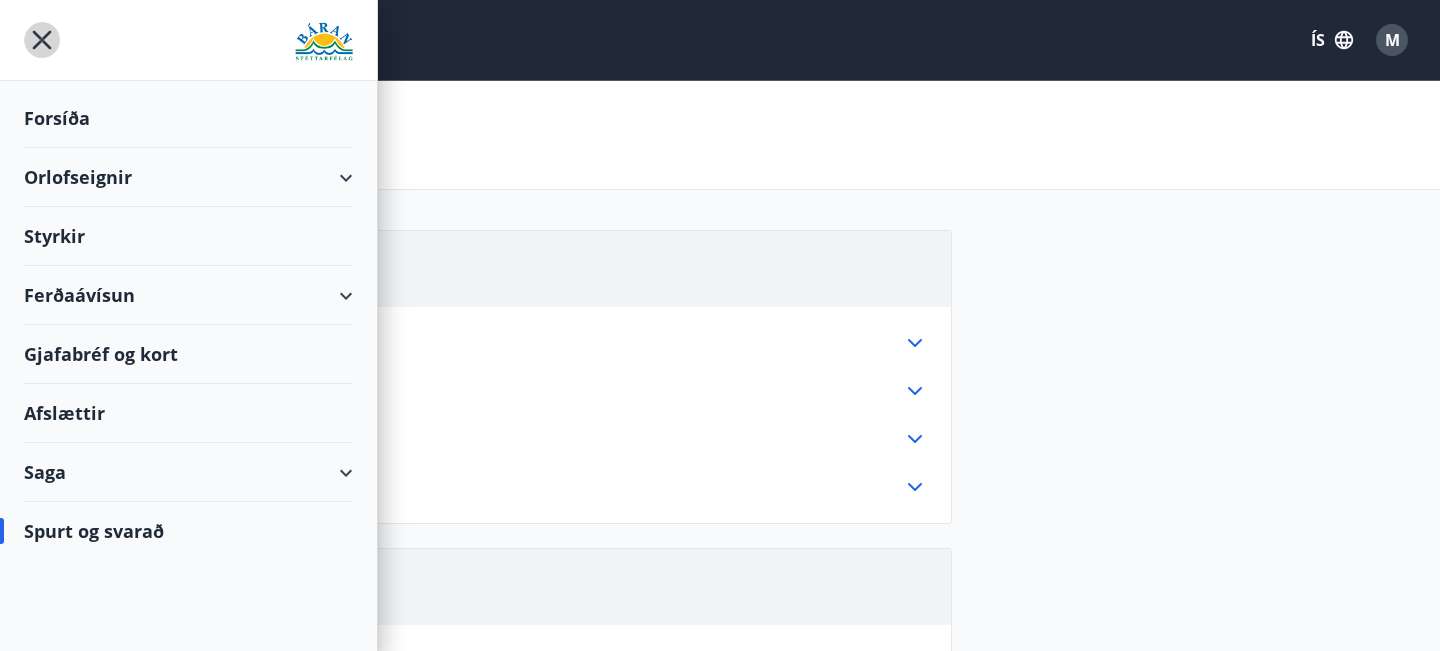 click 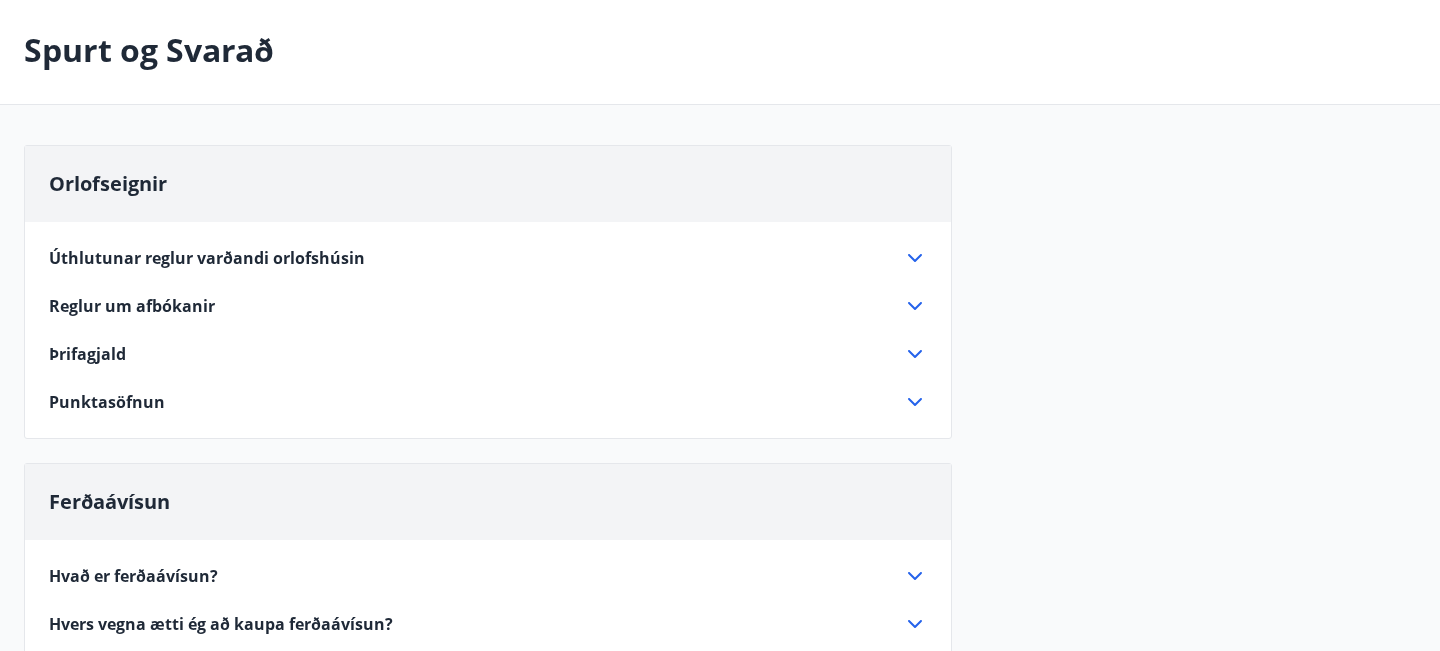 scroll, scrollTop: 0, scrollLeft: 0, axis: both 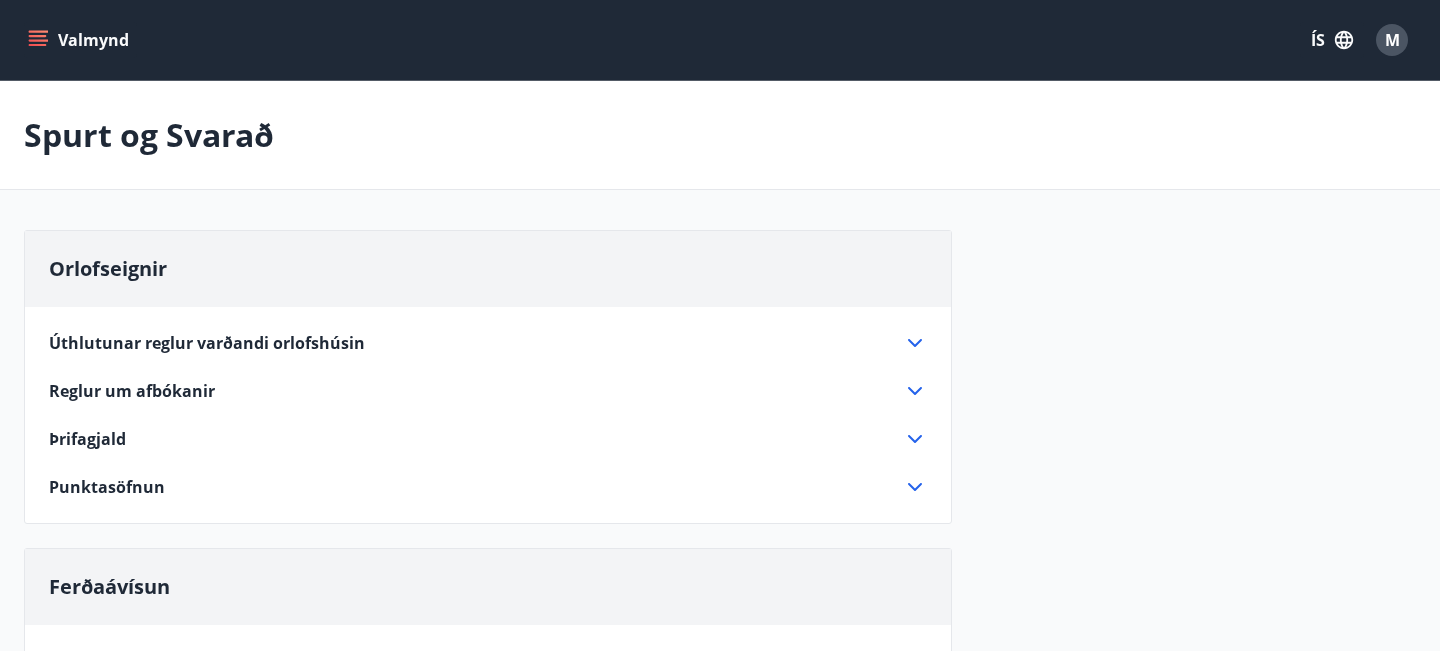 click on "M" at bounding box center (1392, 40) 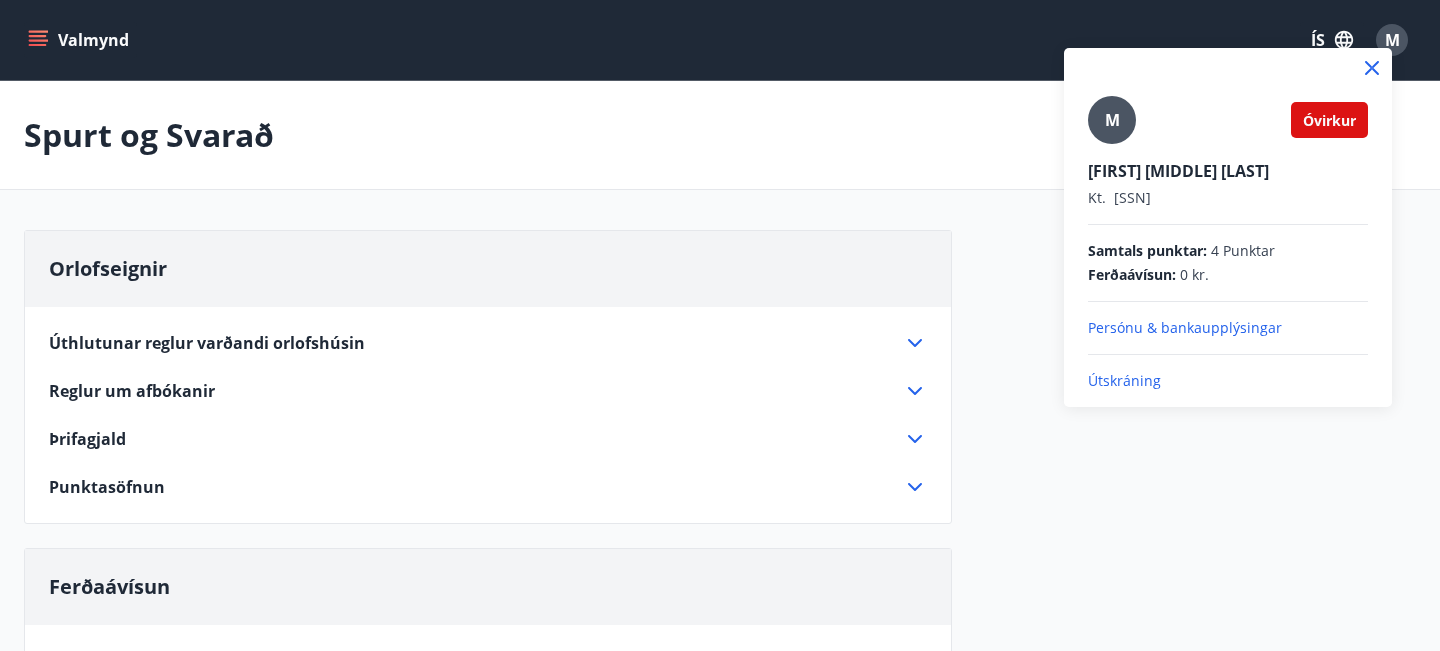 click on "Óvirkur" at bounding box center (1329, 120) 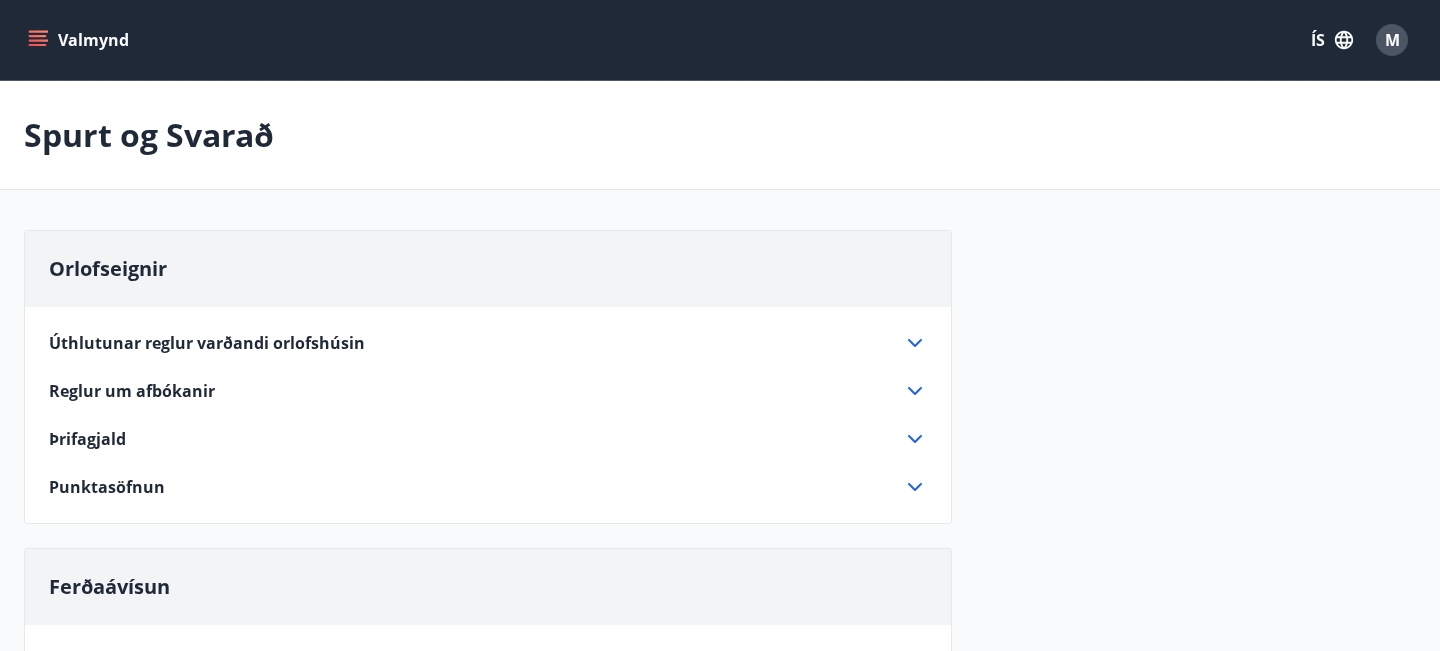 click on "M" at bounding box center [1392, 40] 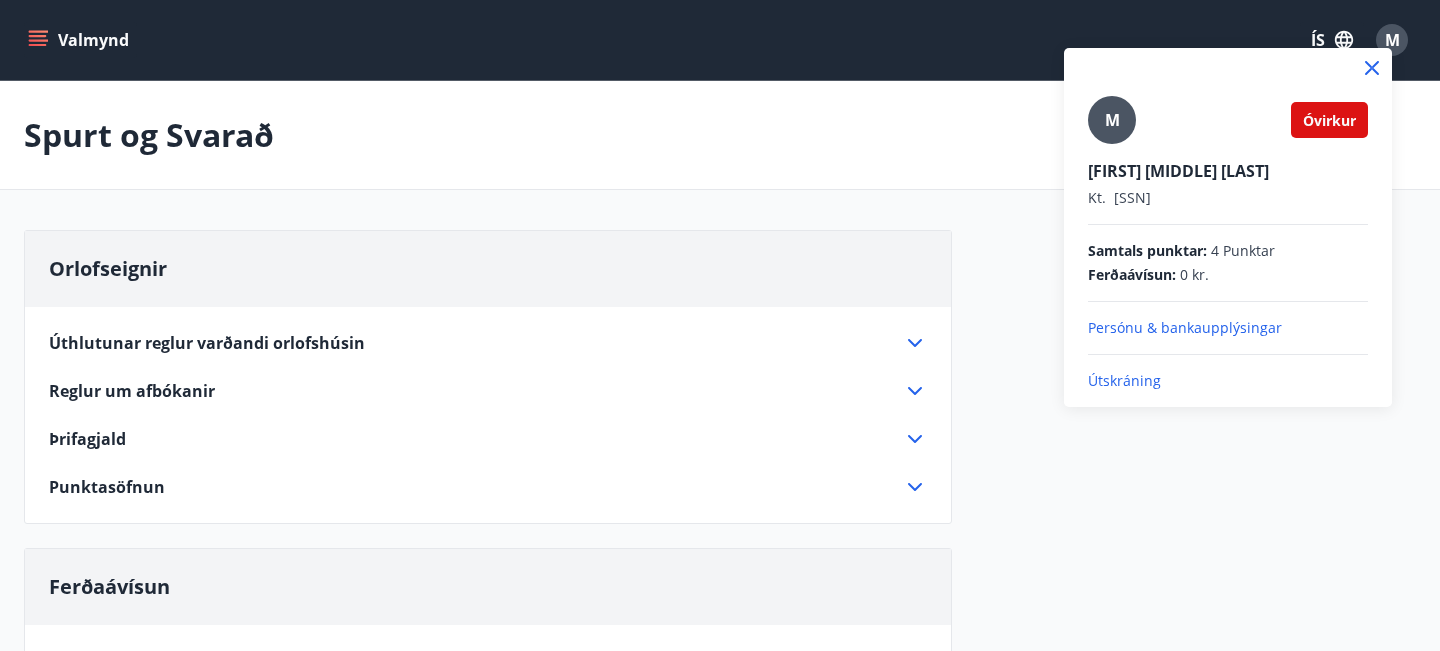 click on "Óvirkur" at bounding box center [1329, 120] 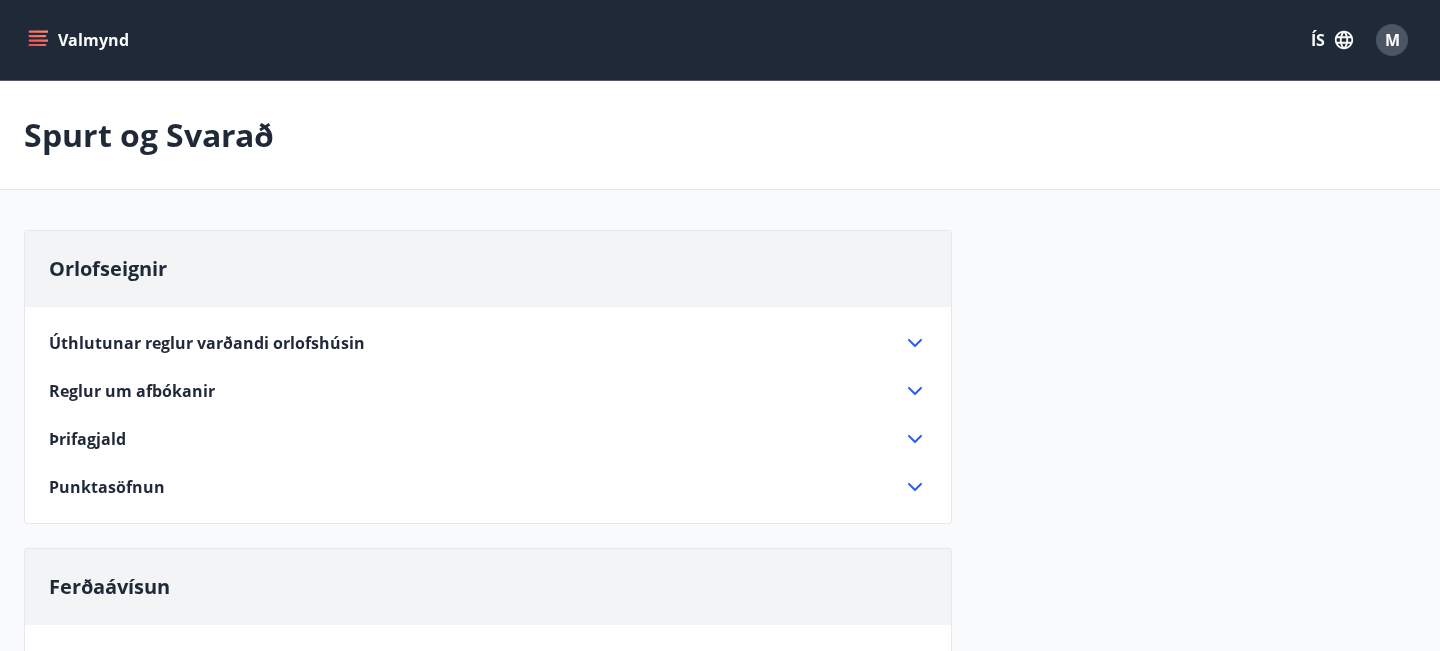 click on "M" at bounding box center [1392, 40] 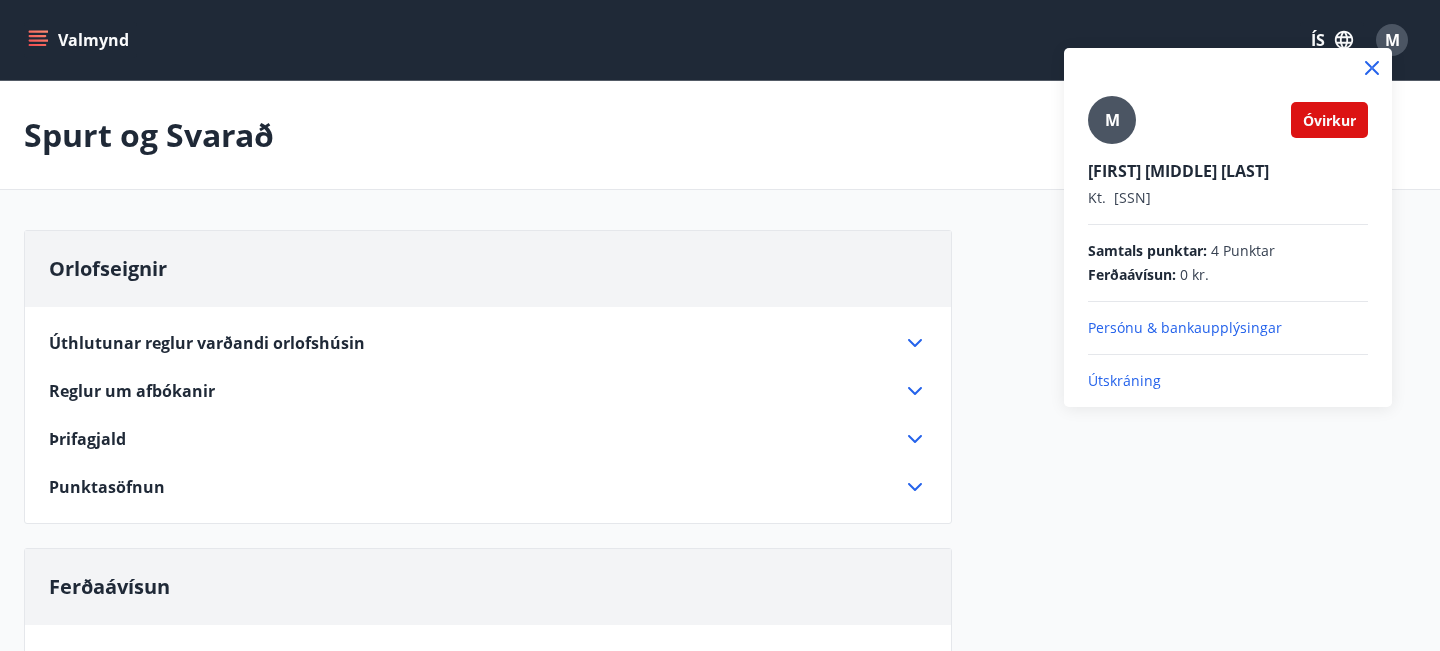 click on "Persónu & bankaupplýsingar" at bounding box center [1228, 328] 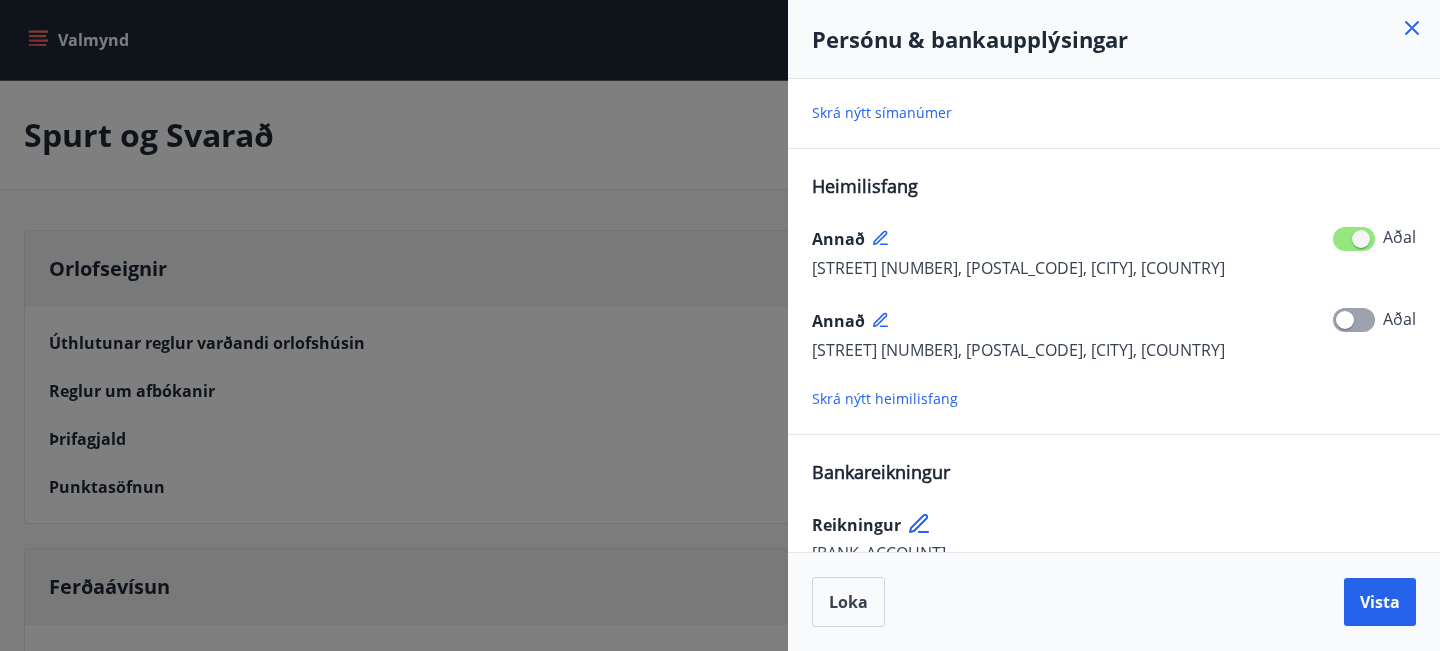 scroll, scrollTop: 0, scrollLeft: 0, axis: both 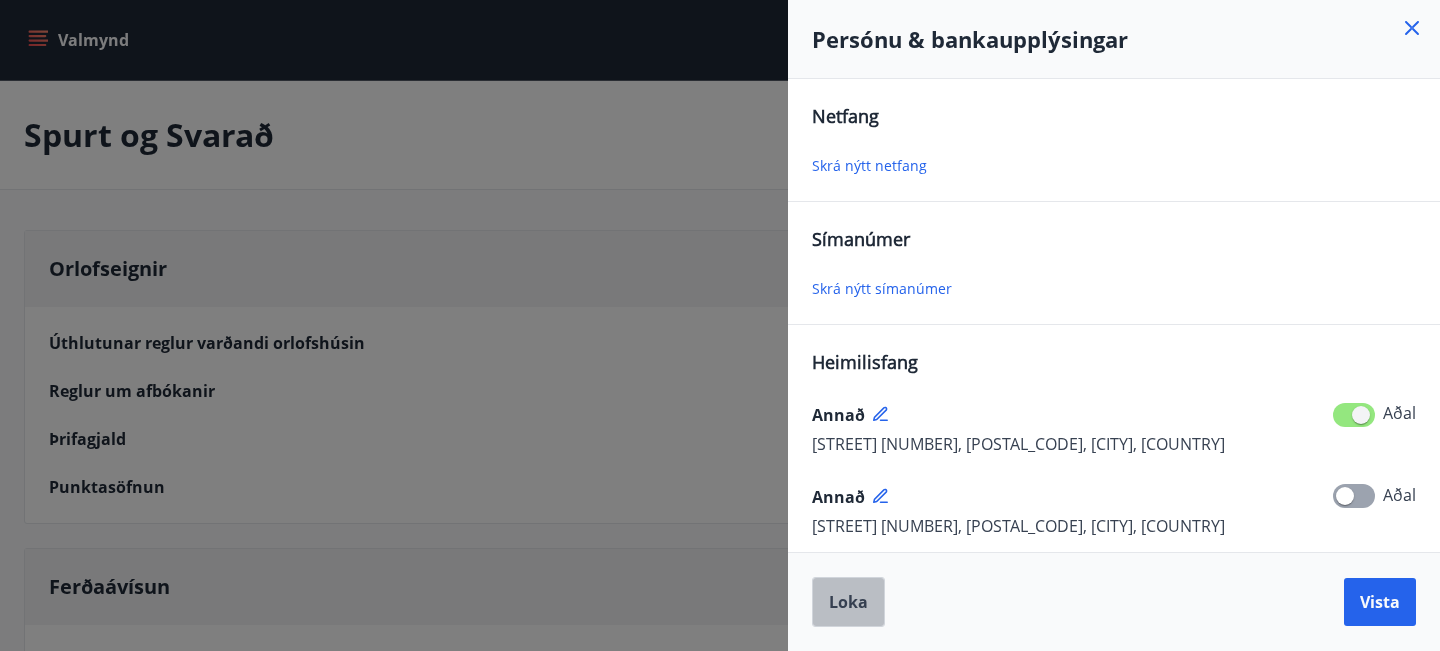click on "Loka" at bounding box center (848, 602) 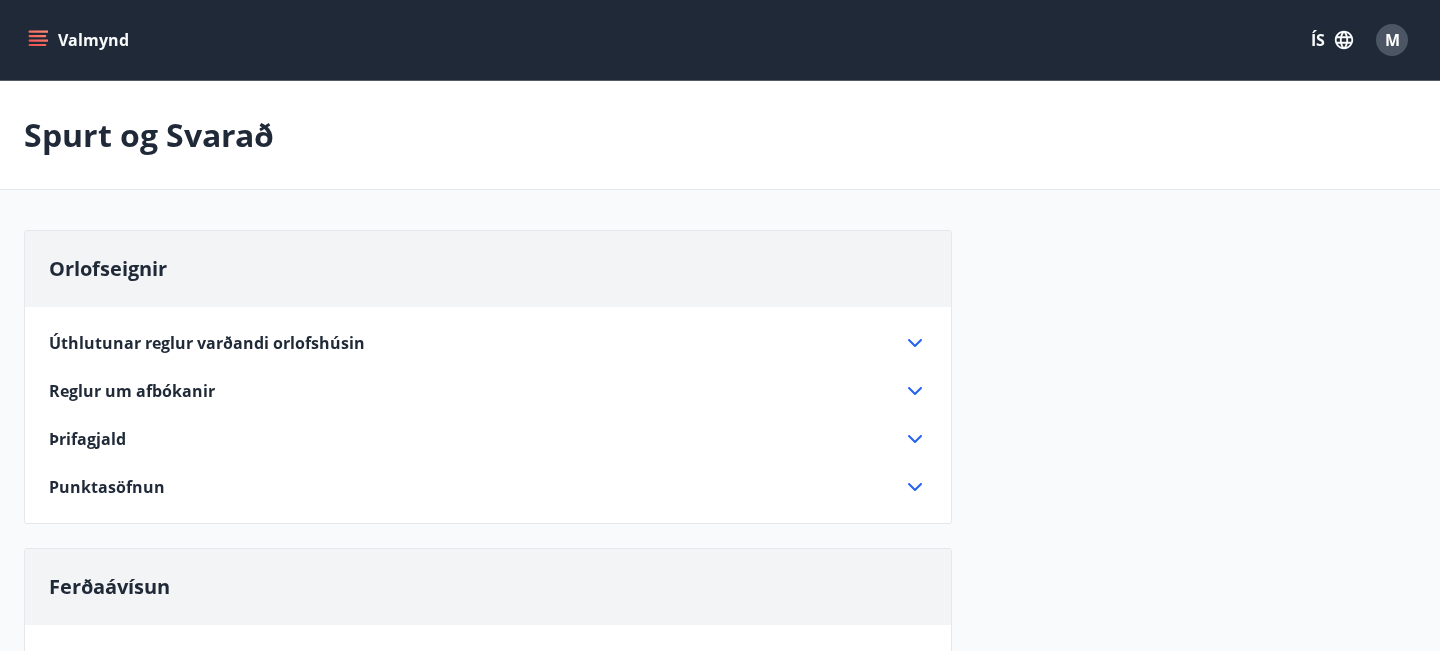 click on "M" at bounding box center [1392, 40] 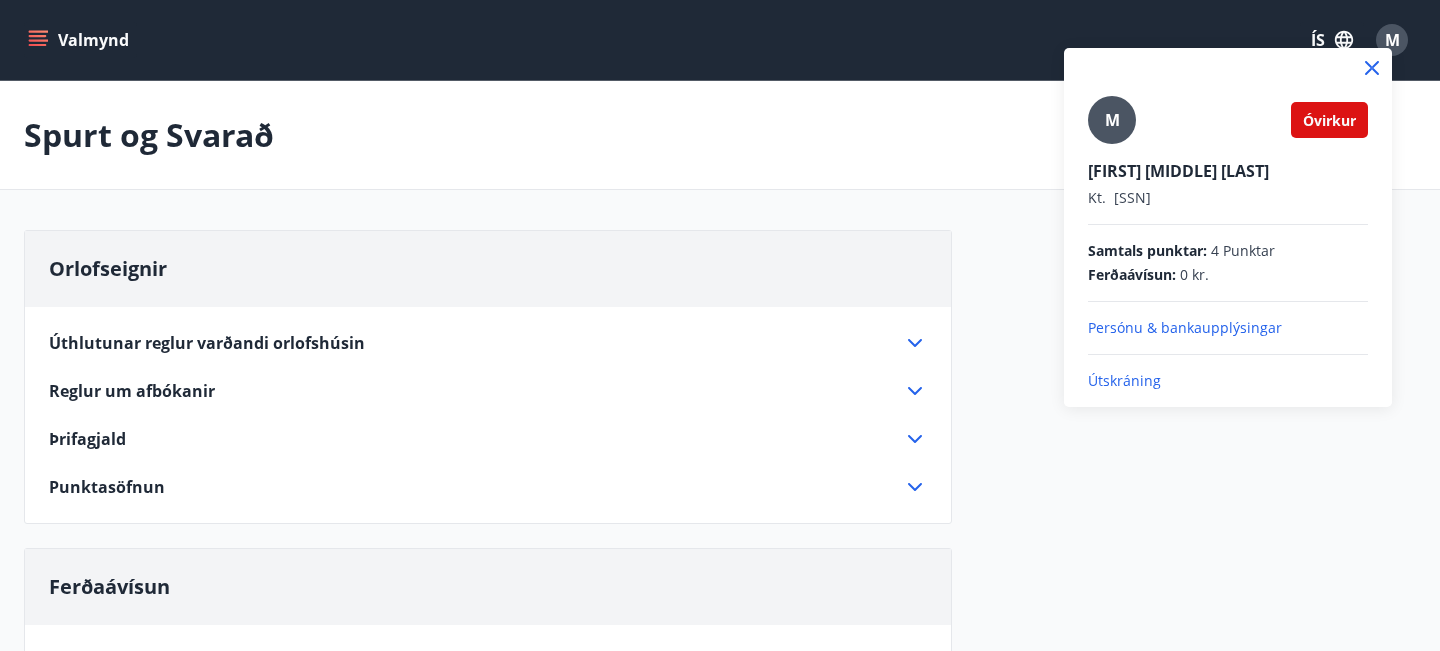 click on "Persónu & bankaupplýsingar" at bounding box center (1228, 328) 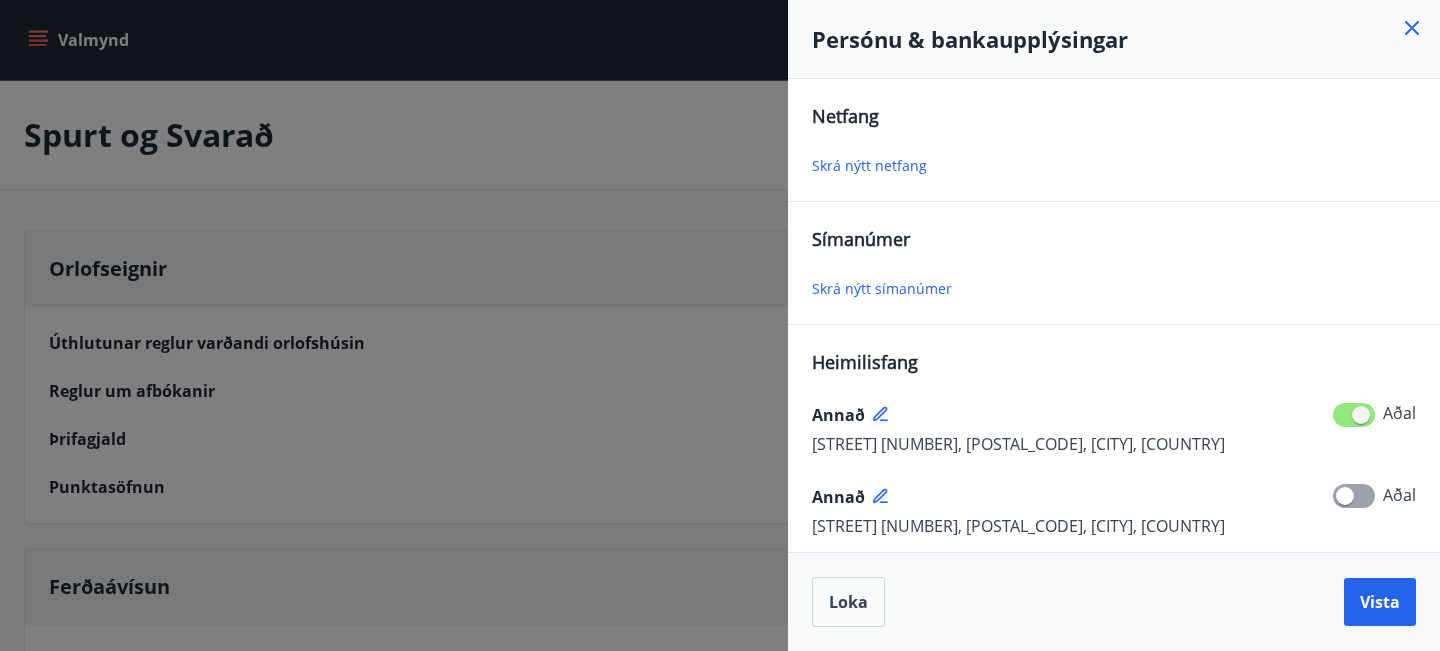 click on "Skrá nýtt netfang" at bounding box center (869, 165) 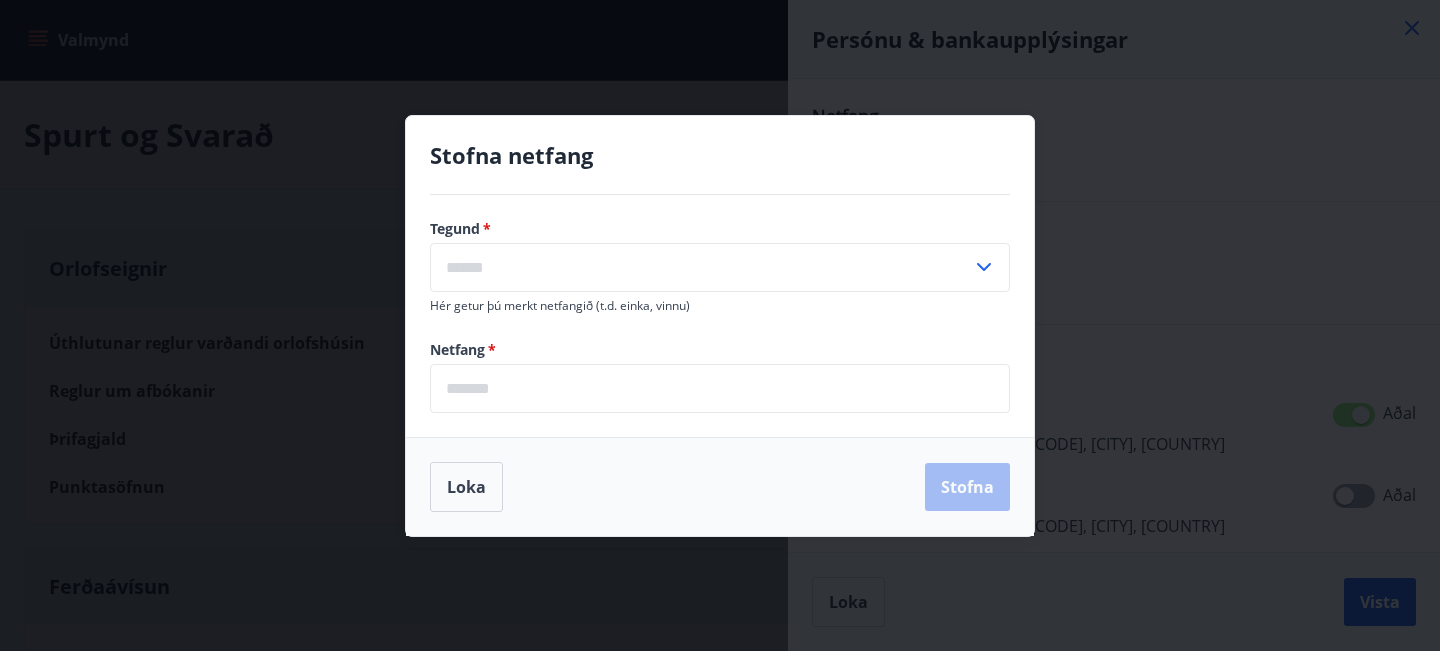click at bounding box center [701, 267] 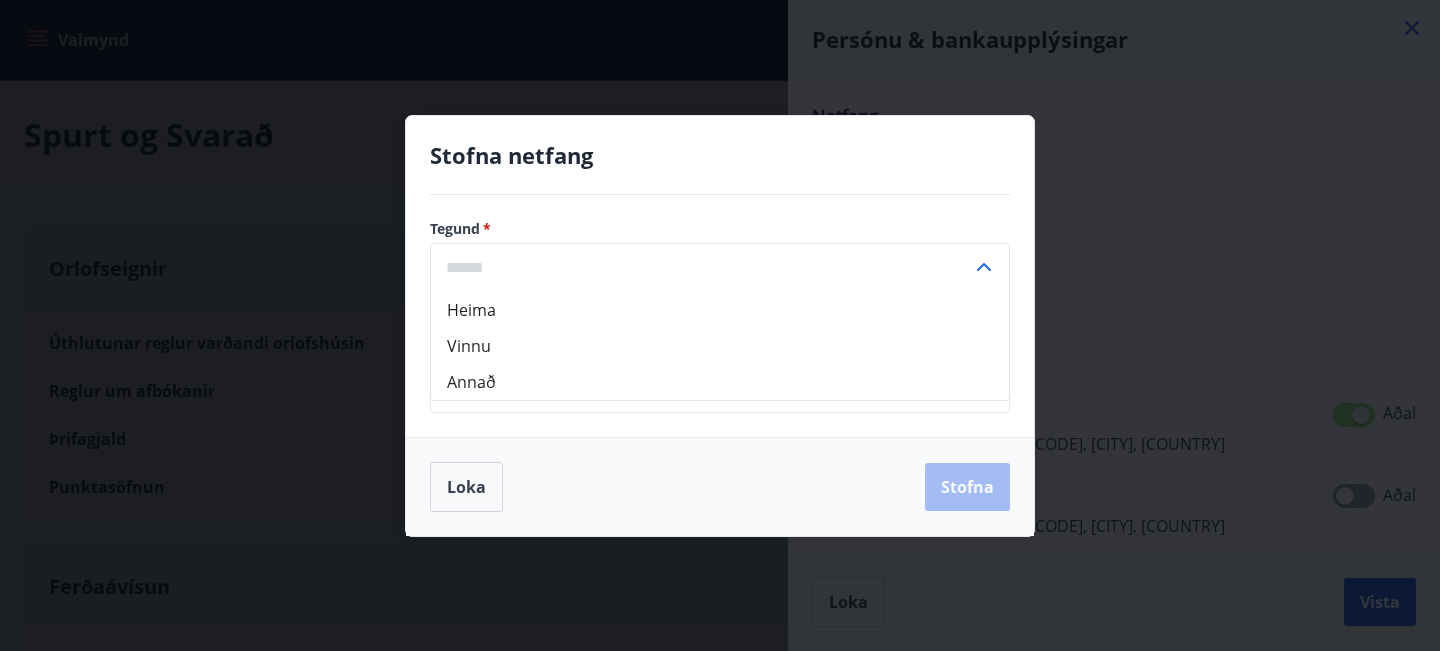 click on "Heima" at bounding box center (720, 310) 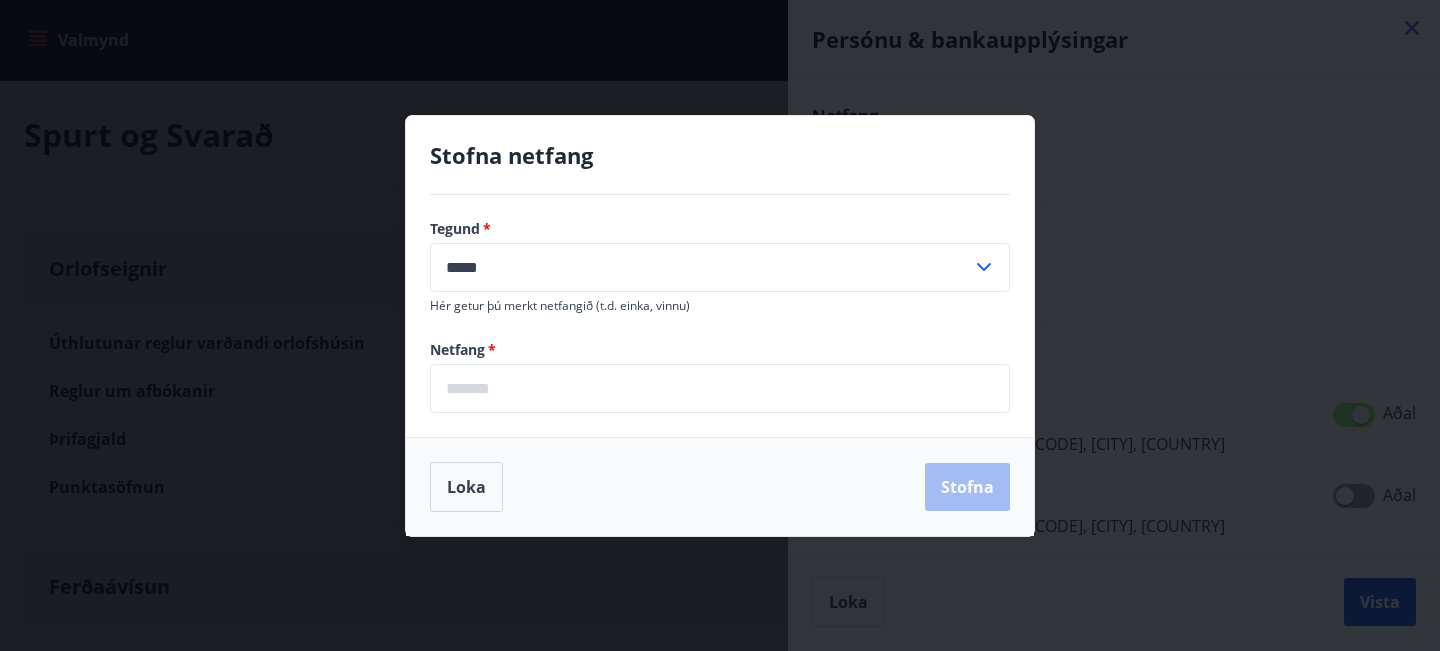 click at bounding box center [720, 388] 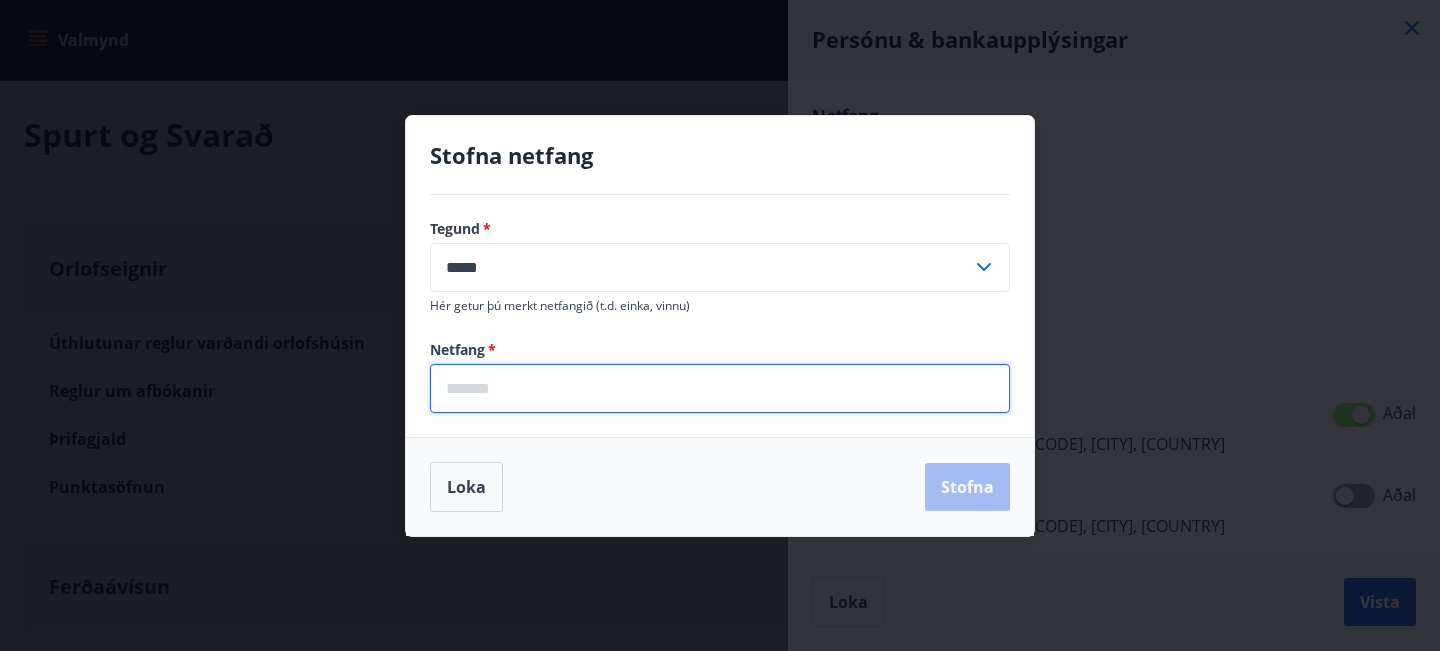 type on "**********" 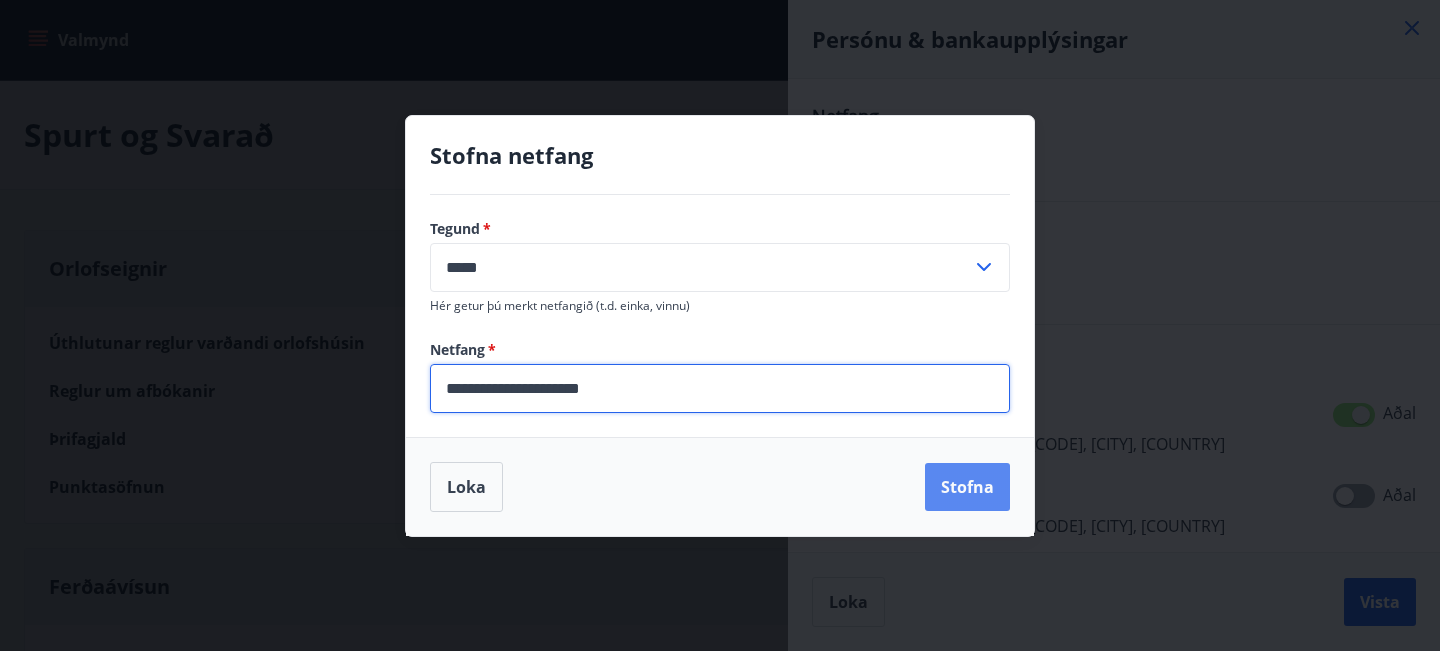 click on "Stofna" at bounding box center (967, 487) 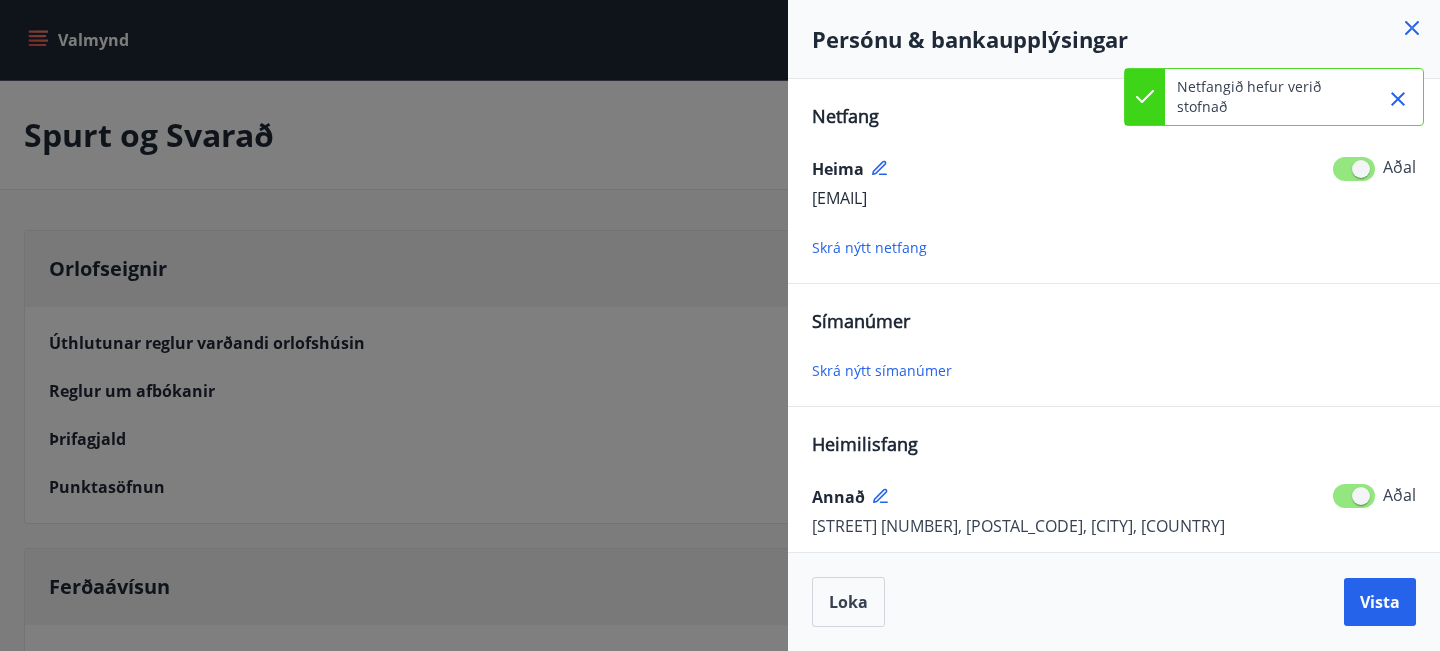 click on "Skrá nýtt símanúmer" at bounding box center [882, 370] 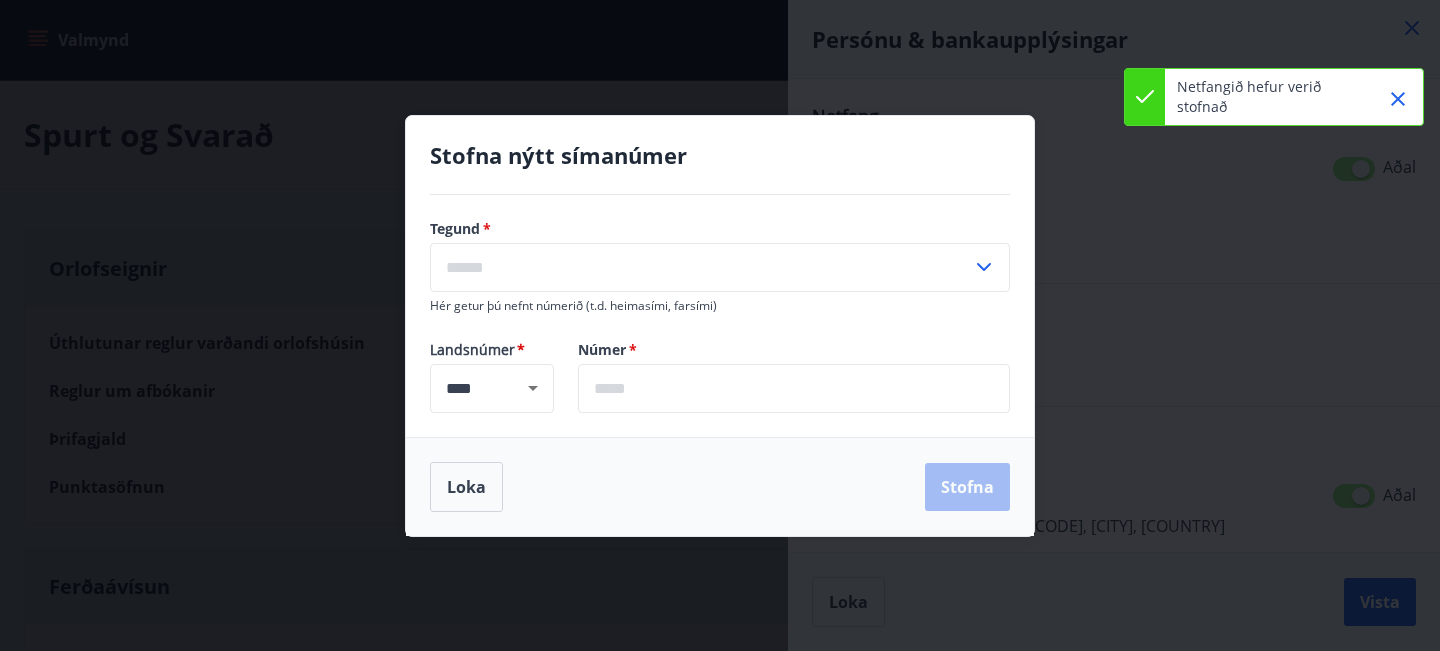 click at bounding box center (701, 267) 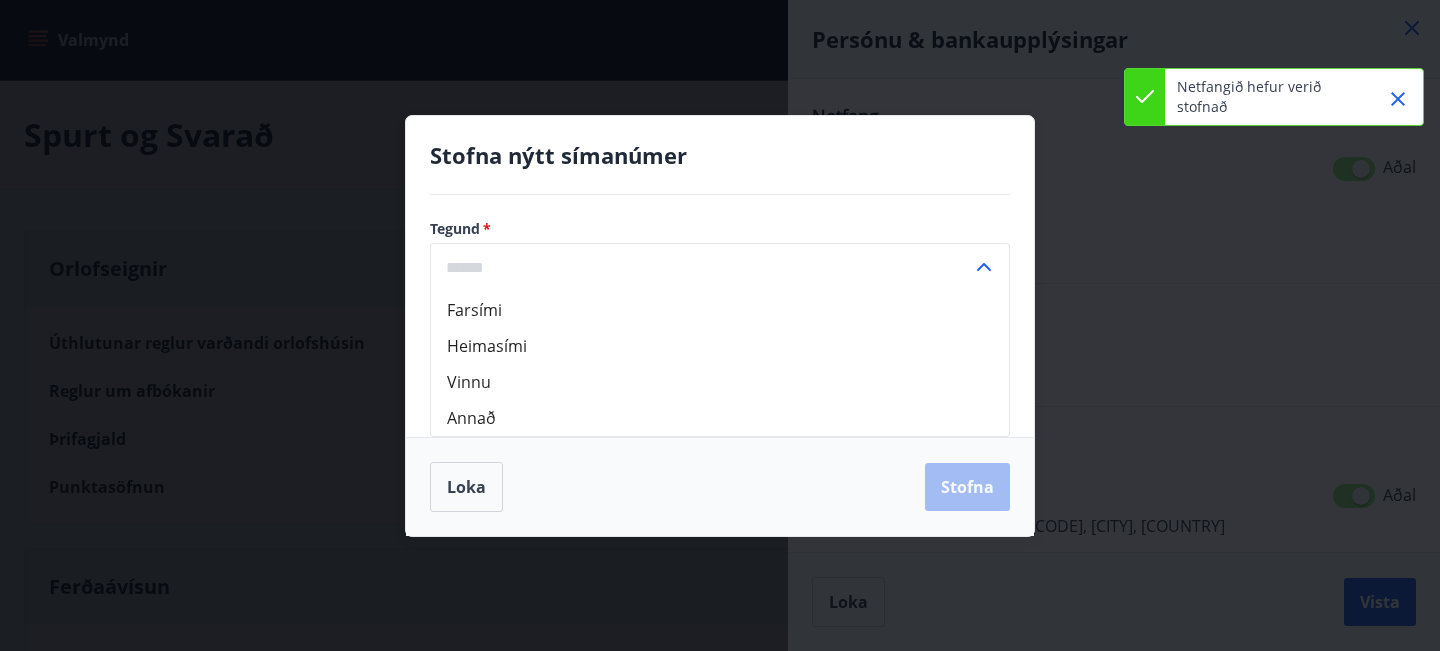 click on "Farsími" at bounding box center [720, 310] 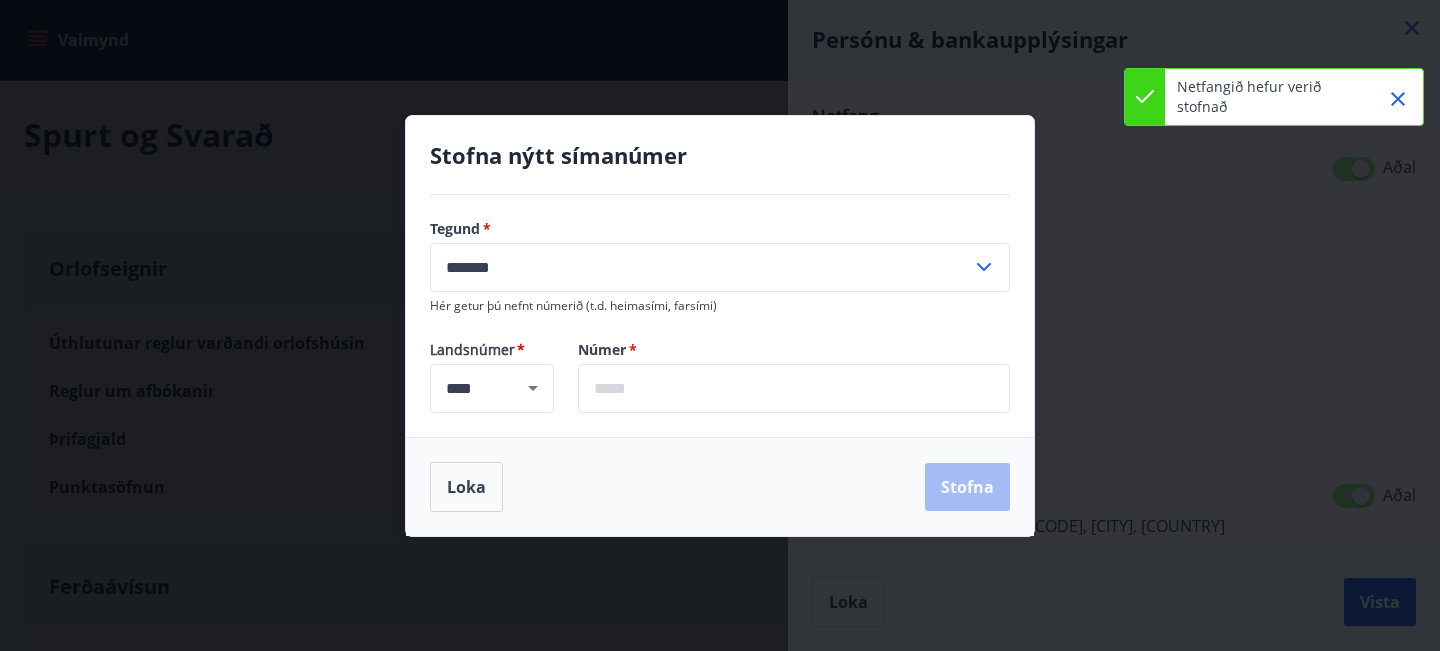 click at bounding box center (794, 388) 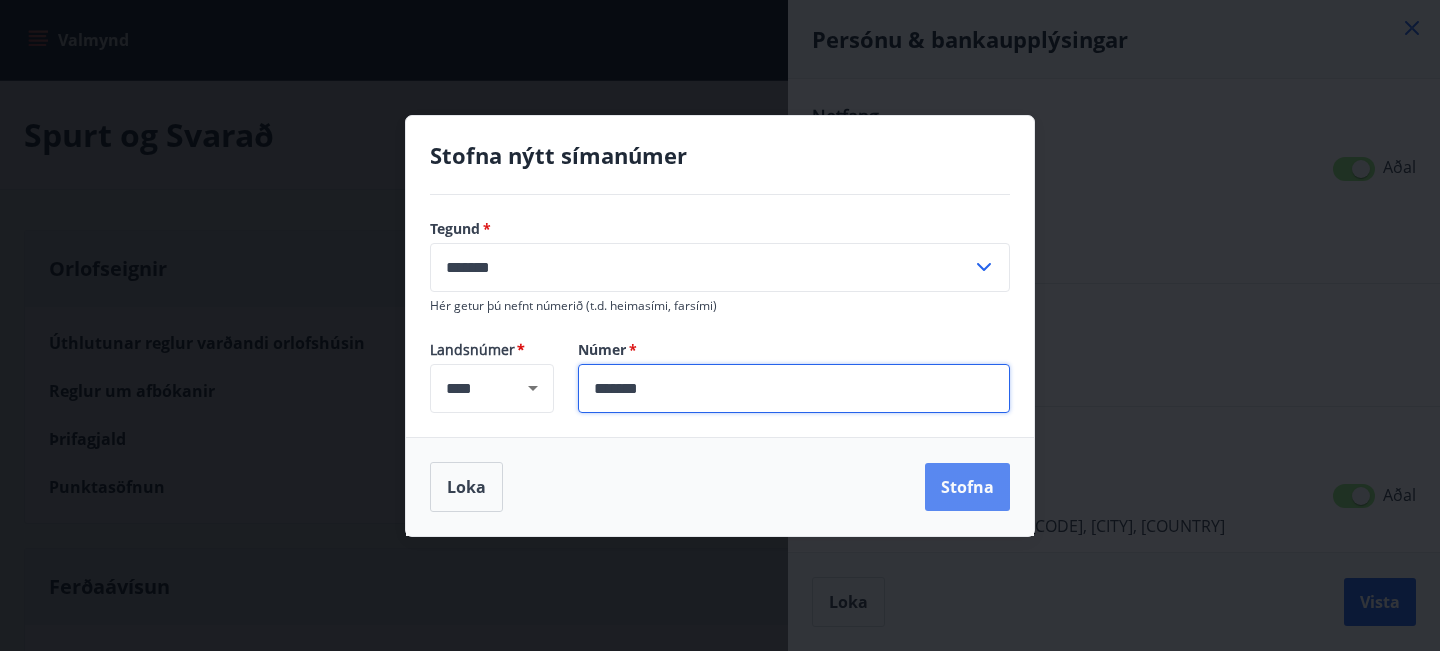 type on "*******" 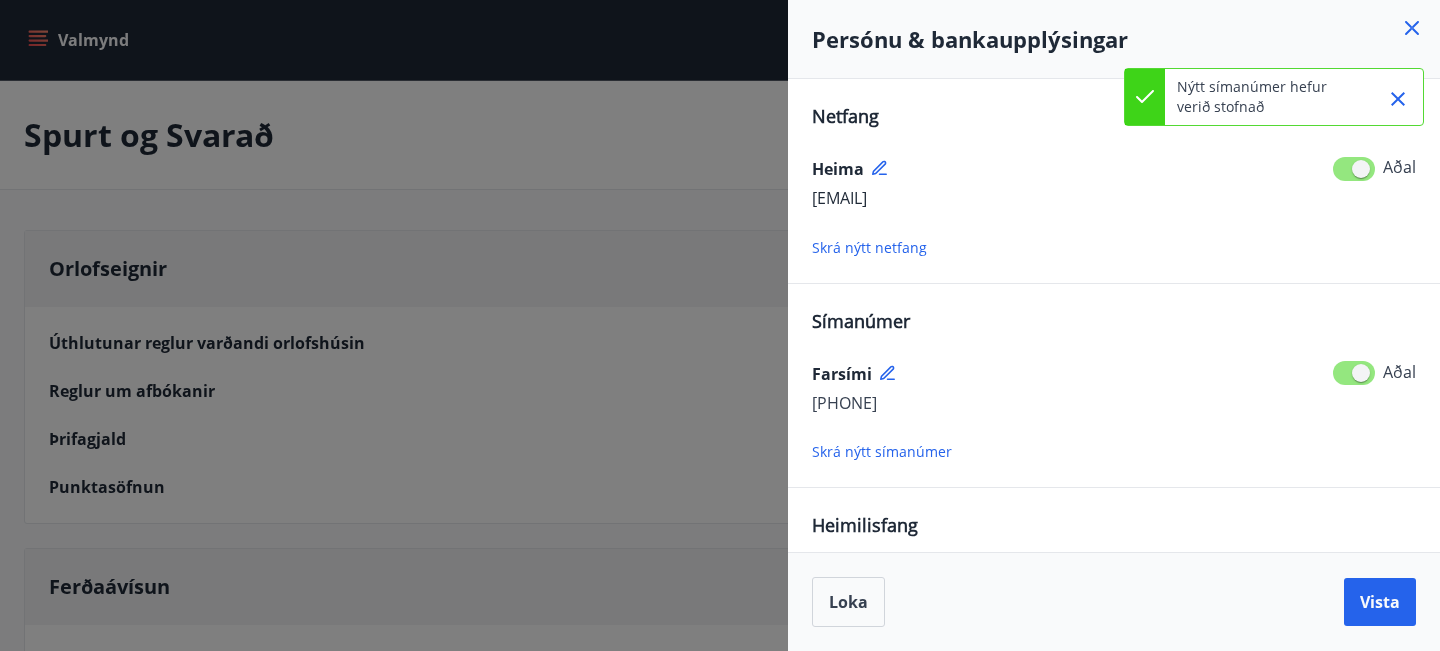 scroll, scrollTop: 377, scrollLeft: 0, axis: vertical 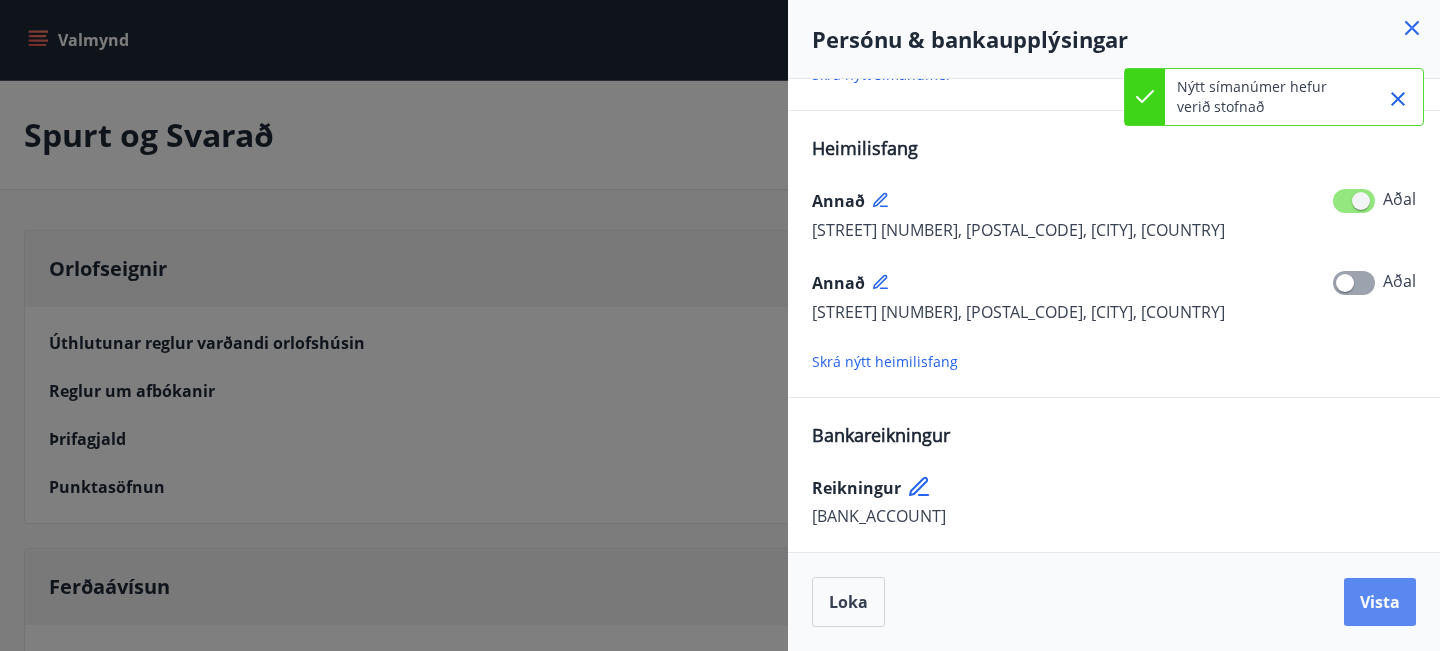 click on "Vista" at bounding box center (1380, 602) 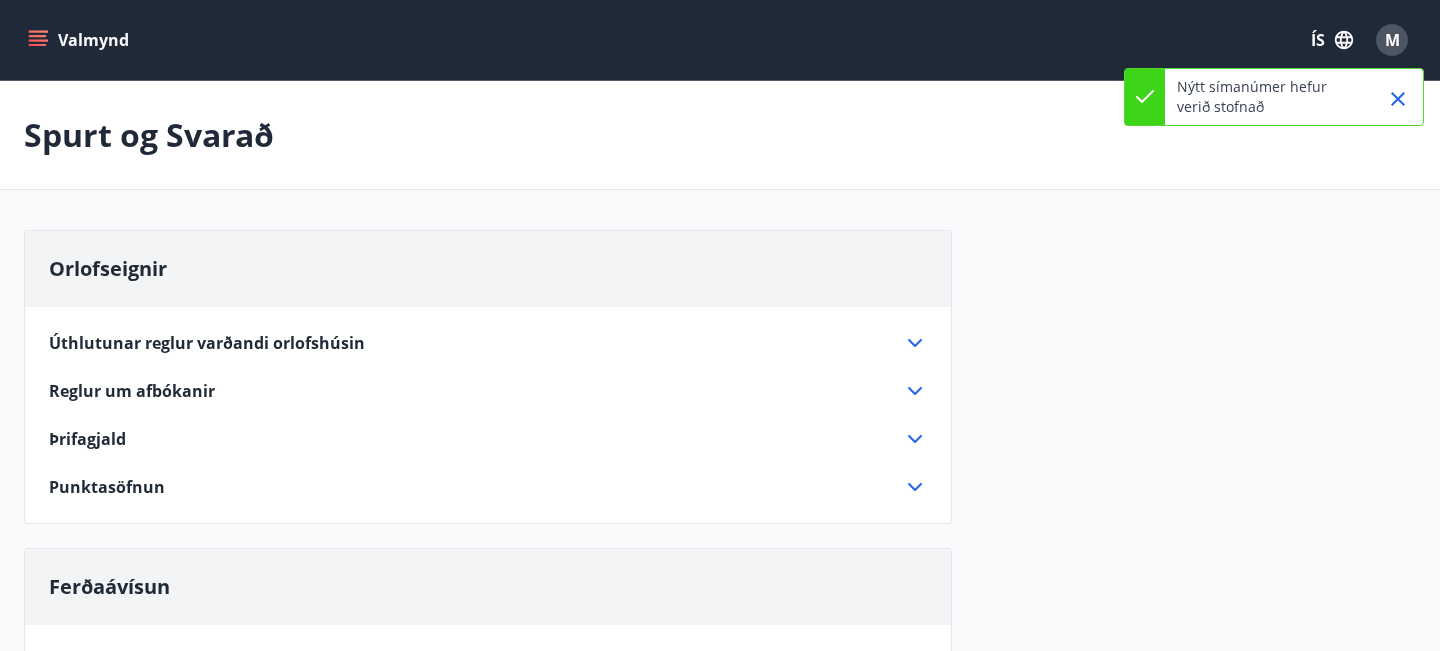 click on "M" at bounding box center [1392, 40] 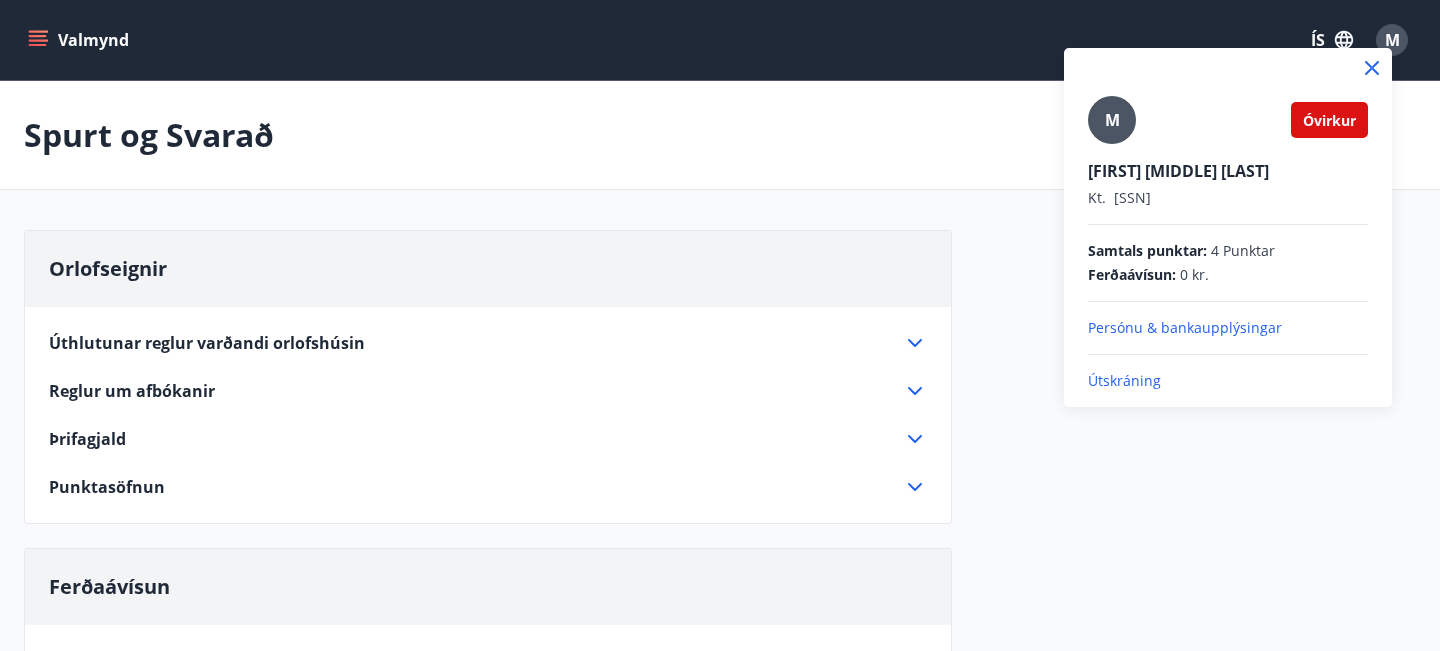 click at bounding box center (720, 325) 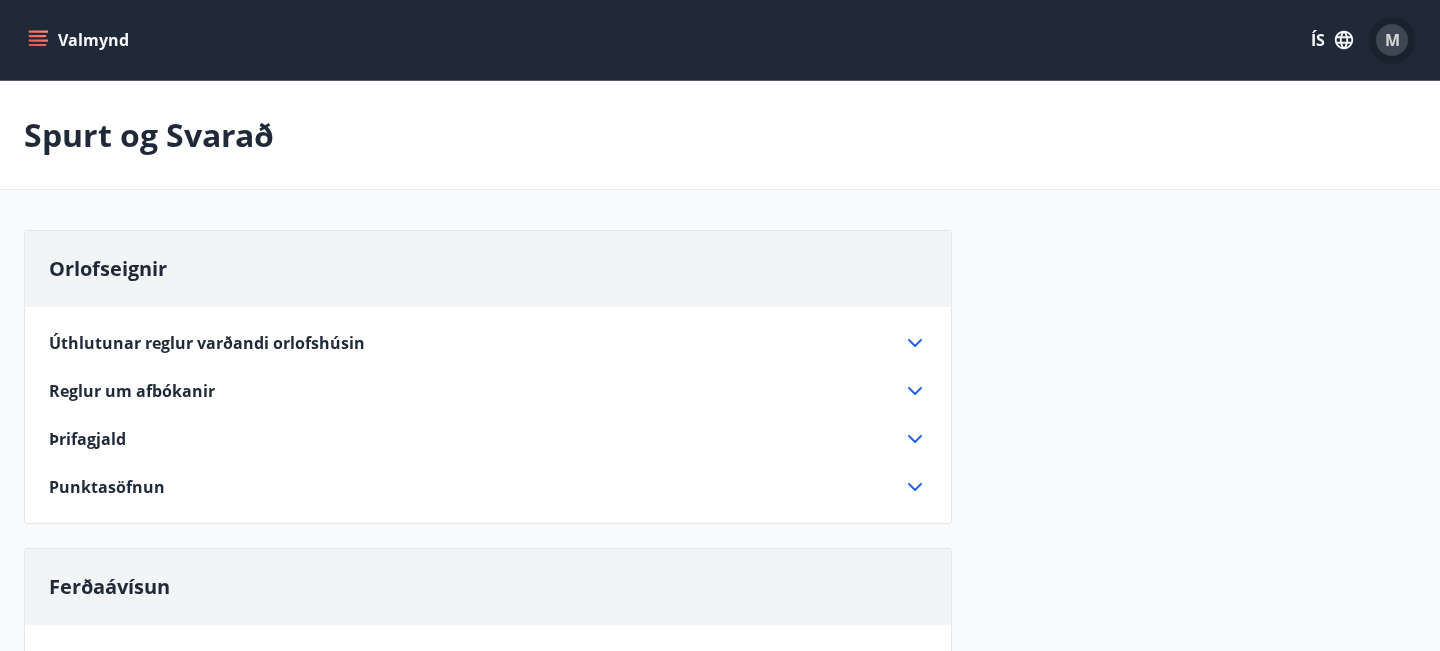 click on "M" at bounding box center [1392, 40] 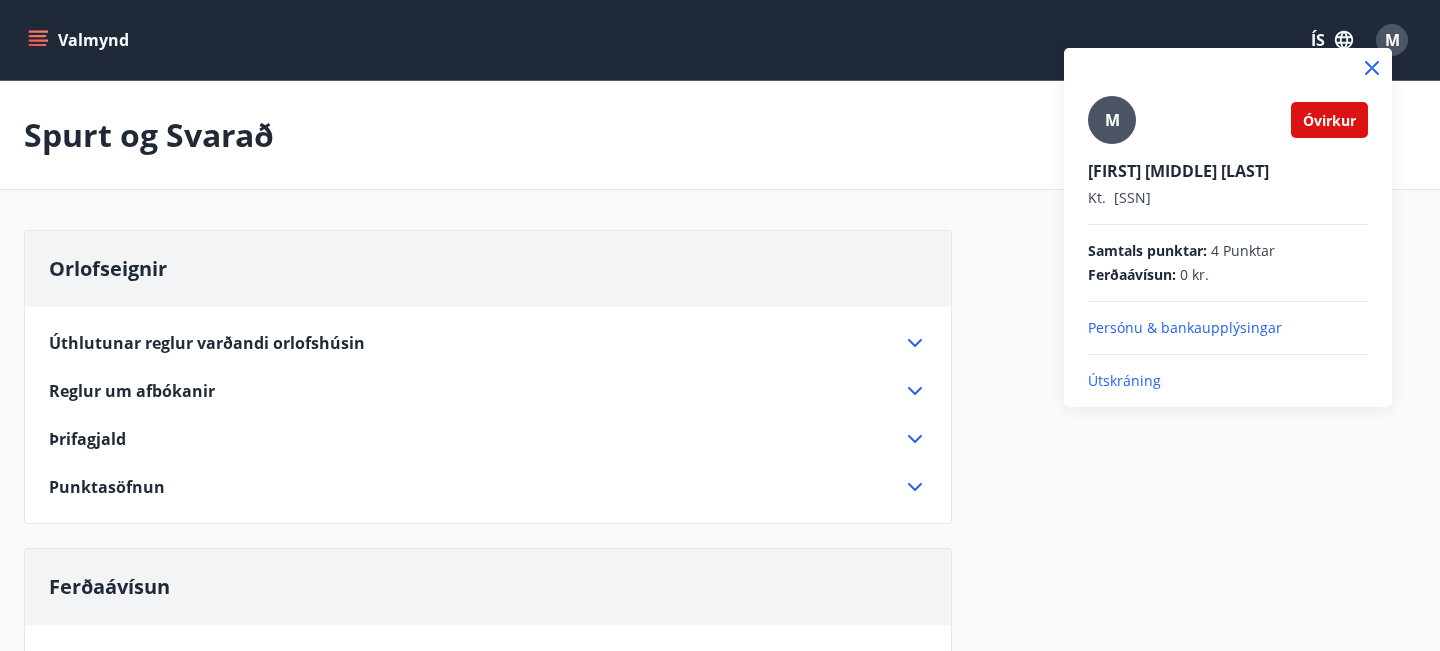 click at bounding box center (720, 325) 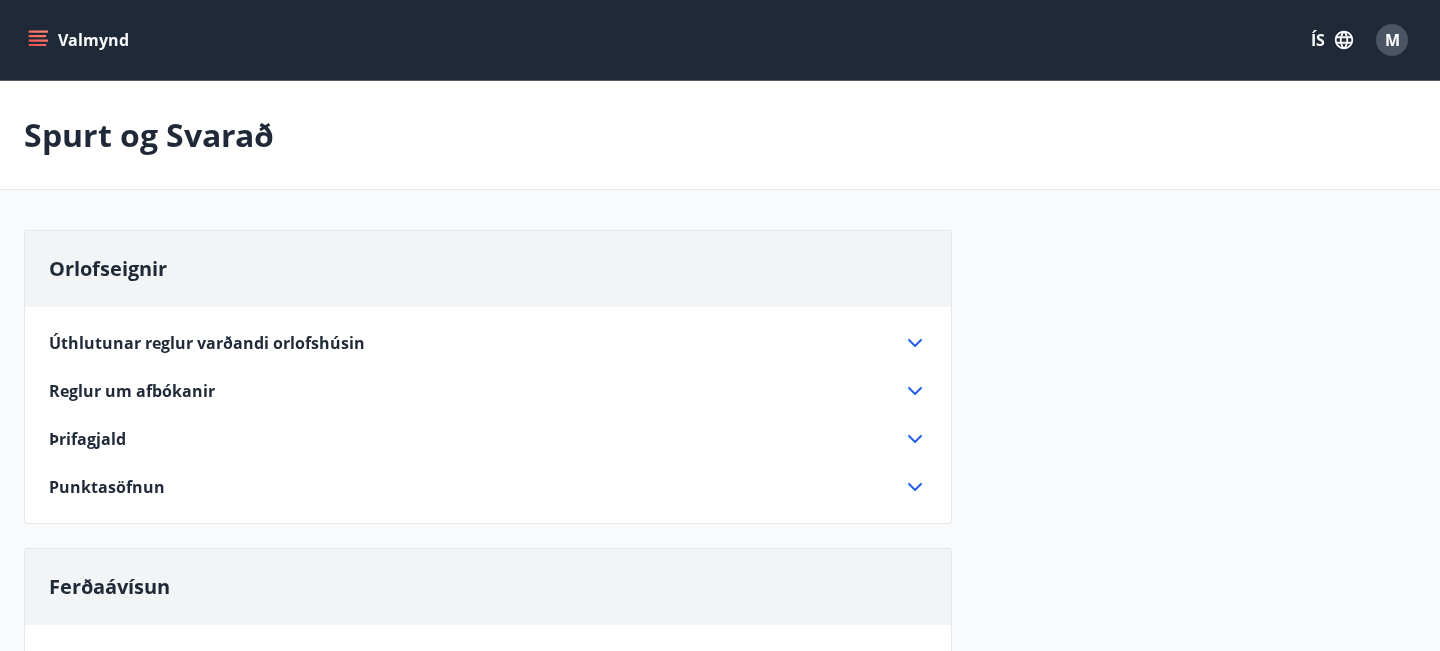 click on "M" at bounding box center [1392, 40] 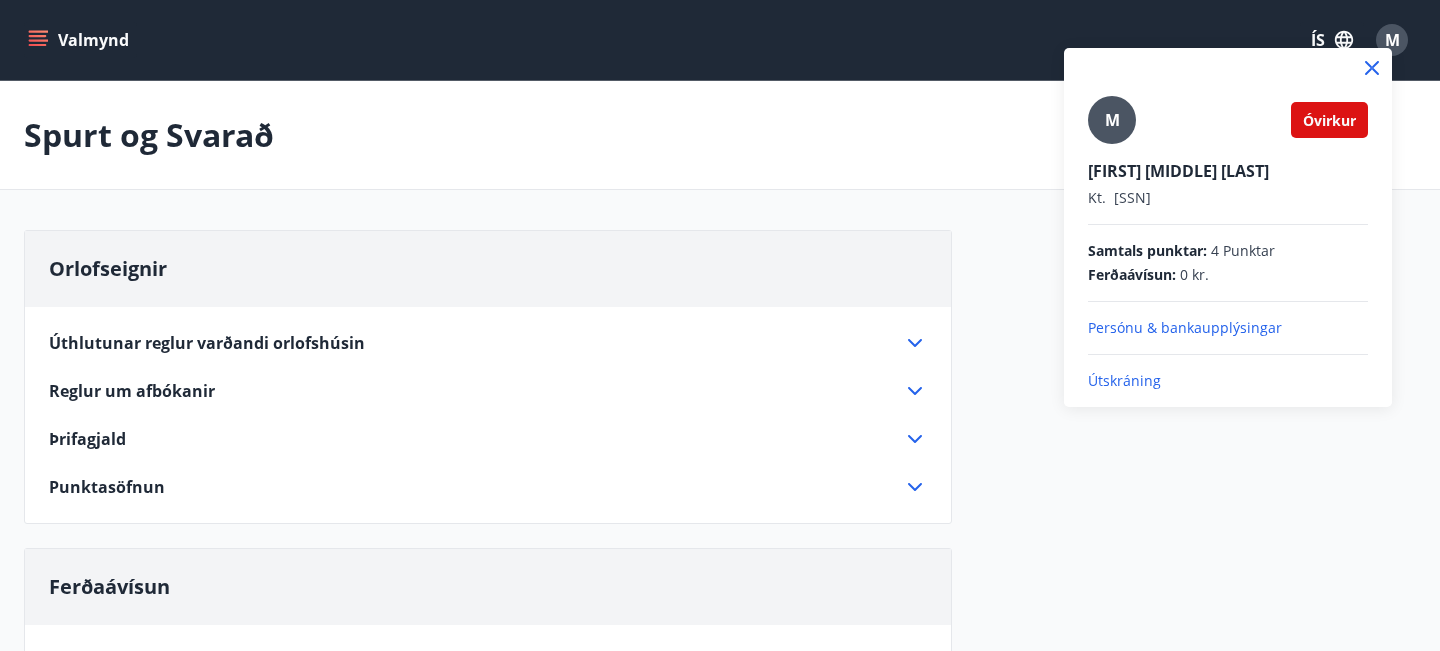 click on "Útskráning" at bounding box center (1228, 381) 